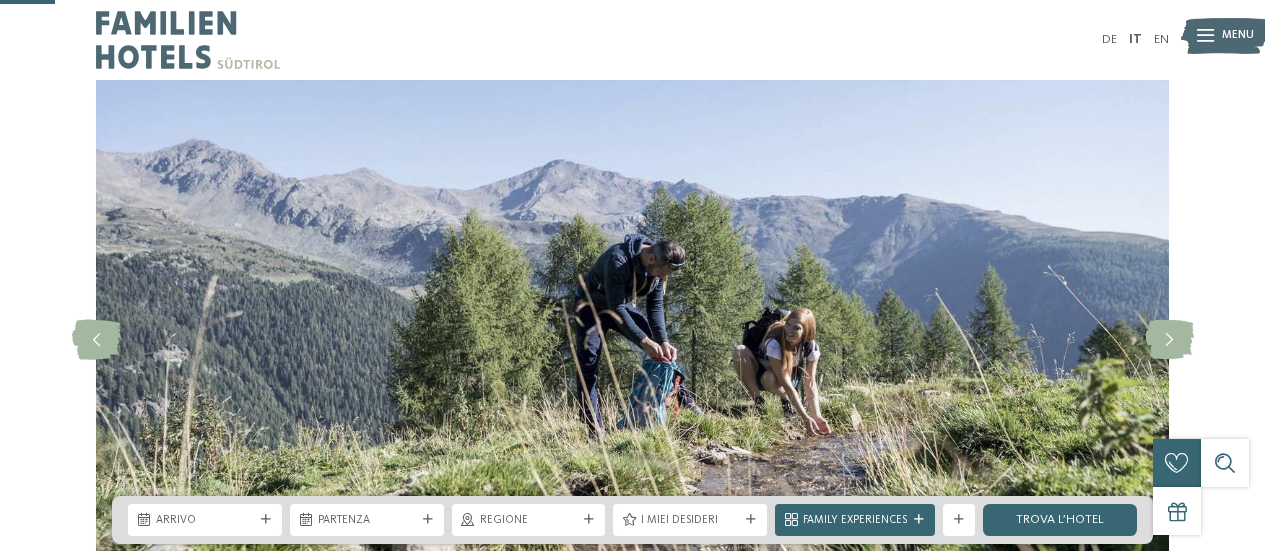 scroll, scrollTop: 146, scrollLeft: 0, axis: vertical 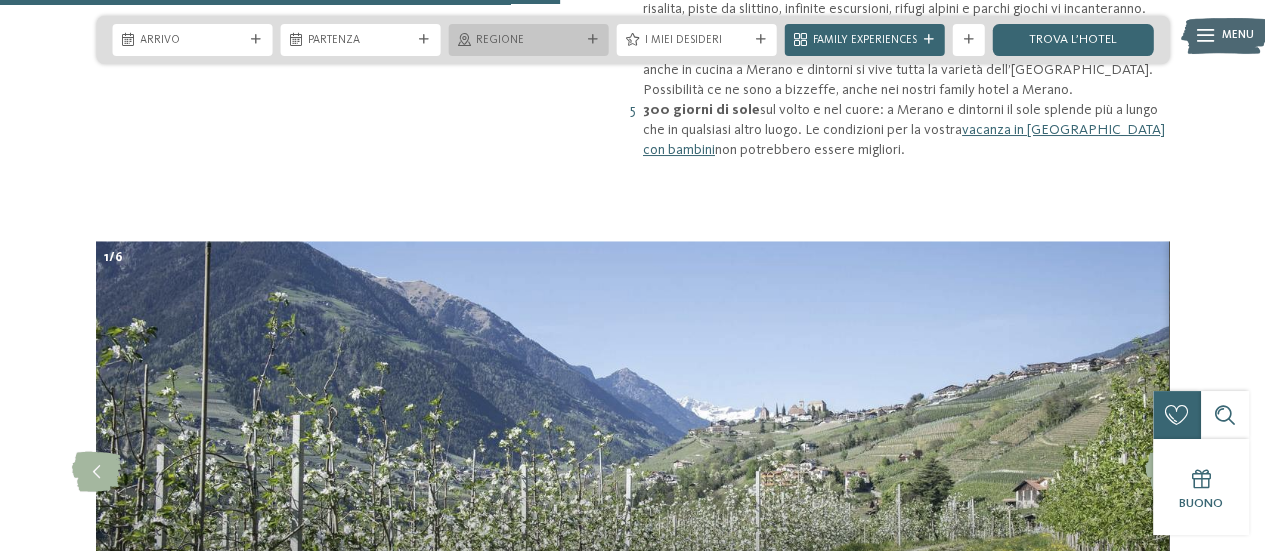 click on "Regione" at bounding box center [528, 40] 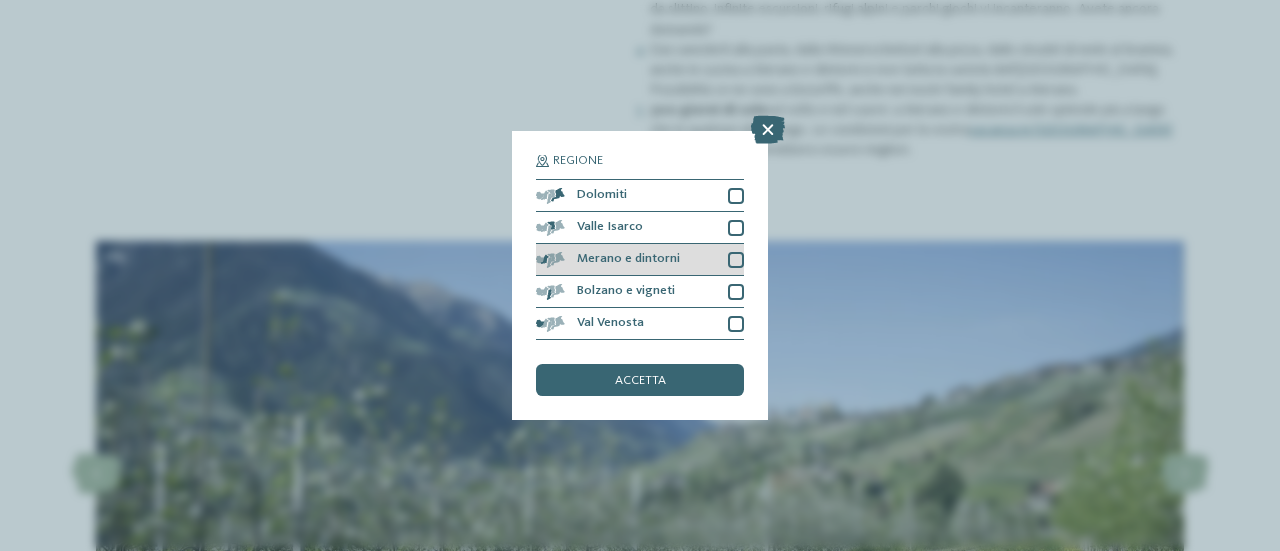 click at bounding box center (736, 260) 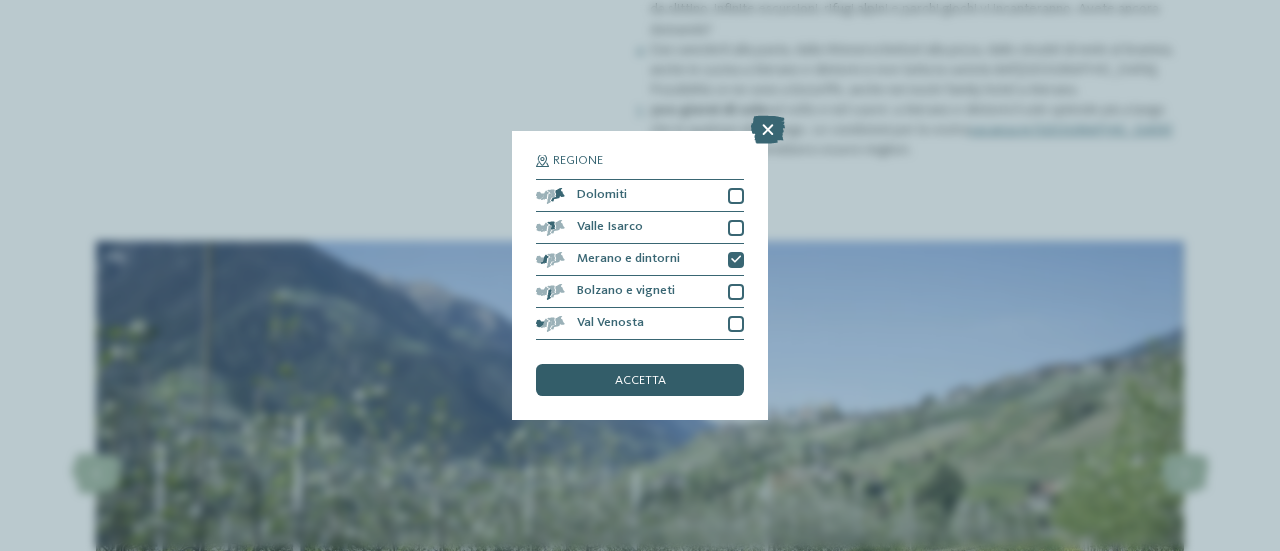 click on "accetta" at bounding box center [640, 380] 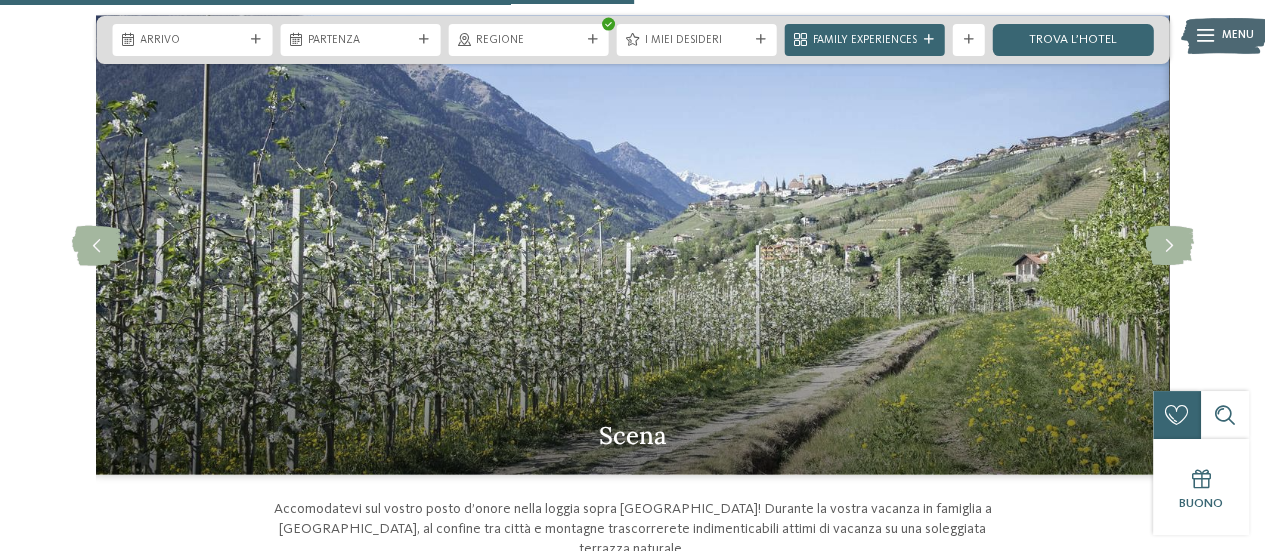 scroll, scrollTop: 1746, scrollLeft: 0, axis: vertical 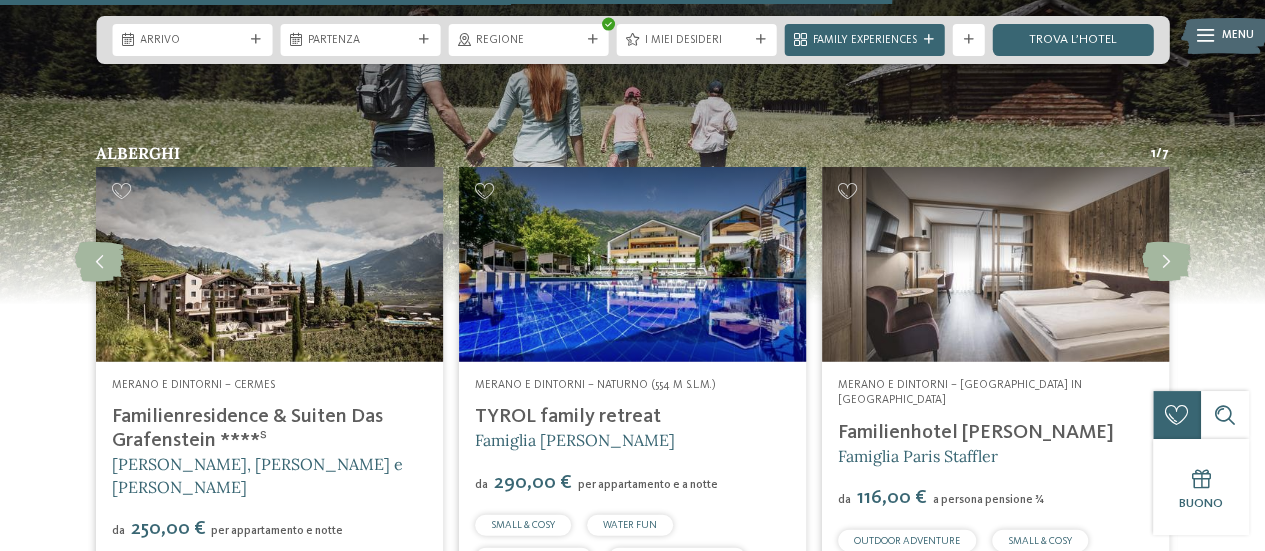 click on "Alberghi
1
/
7
slide  5 to 7   of 7
Merano e dintorni – Scena
da" at bounding box center (632, 429) 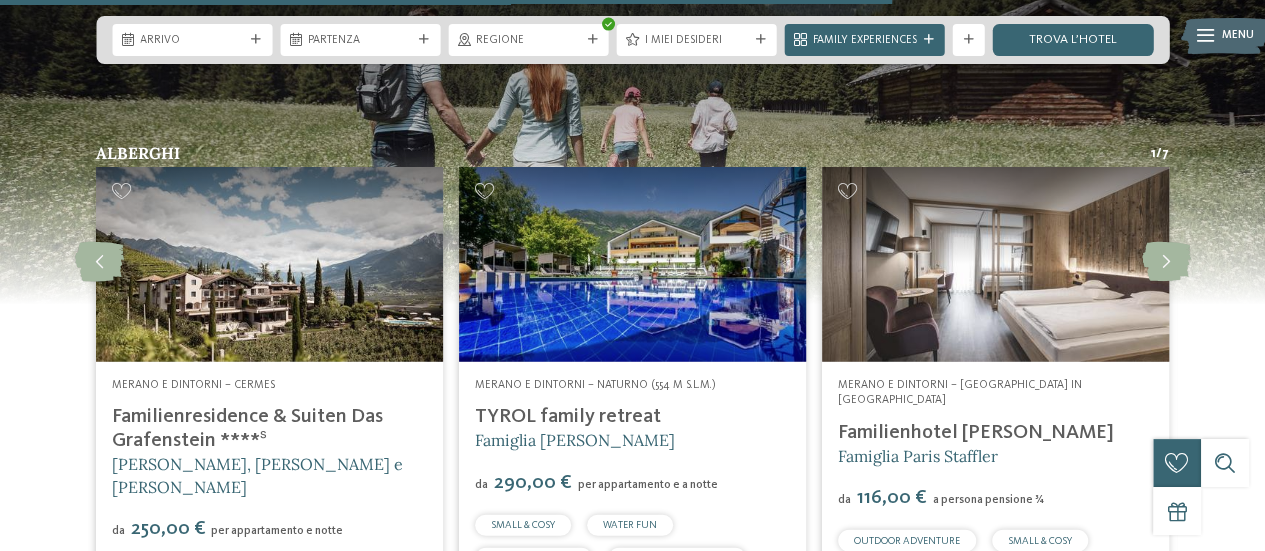 click on "Alberghi
1
/
7
slide  5 to 7   of 7
Merano e dintorni – Scena
da" at bounding box center (632, 429) 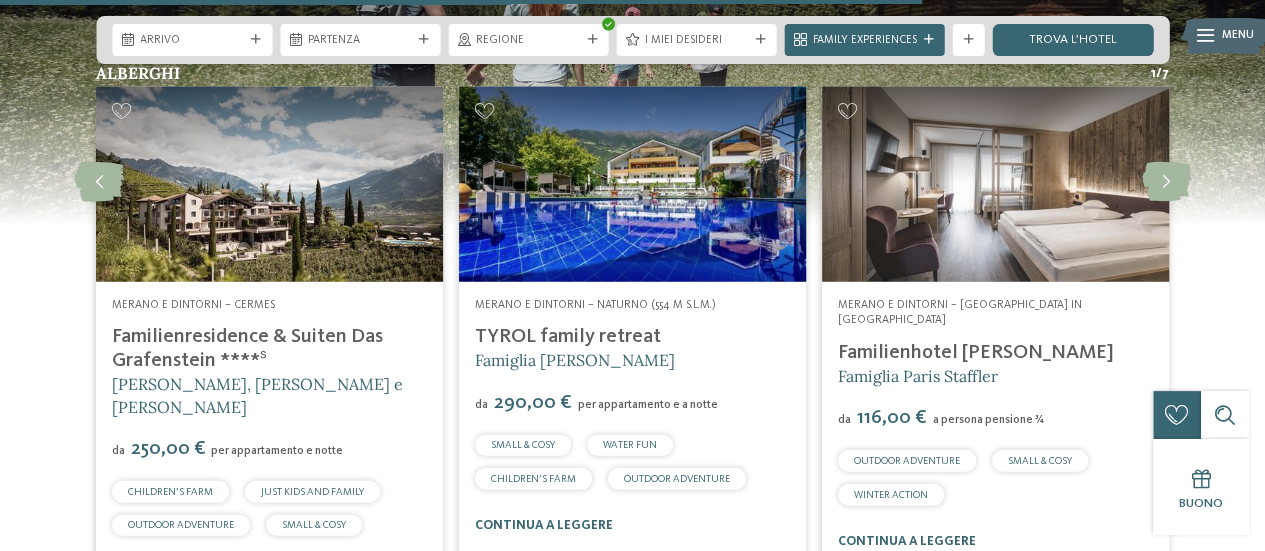 scroll, scrollTop: 2479, scrollLeft: 0, axis: vertical 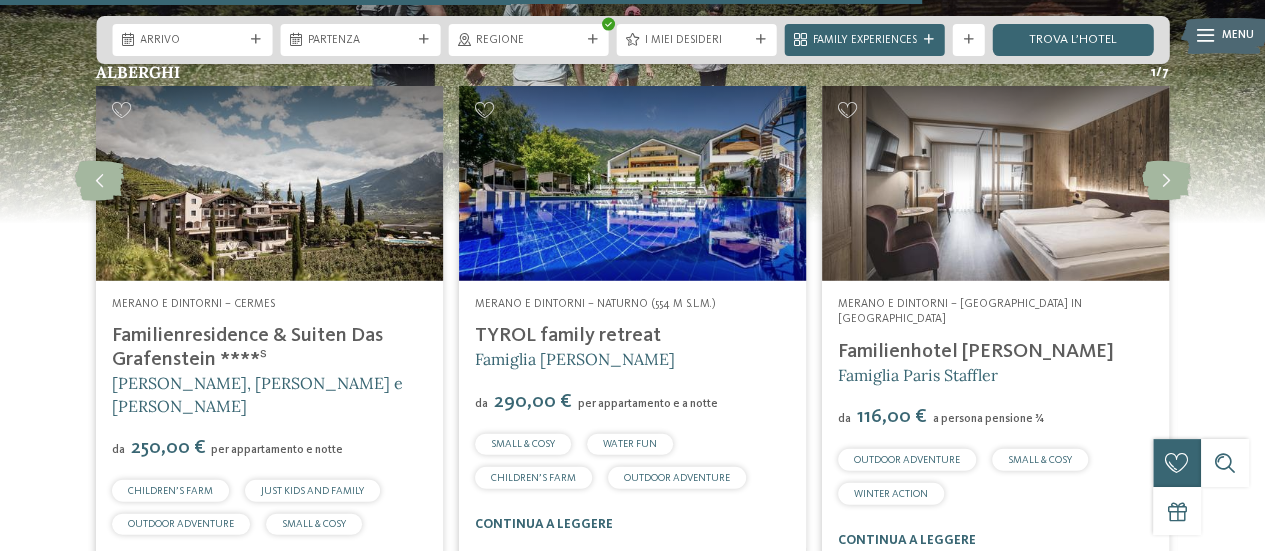 click at bounding box center [632, 183] 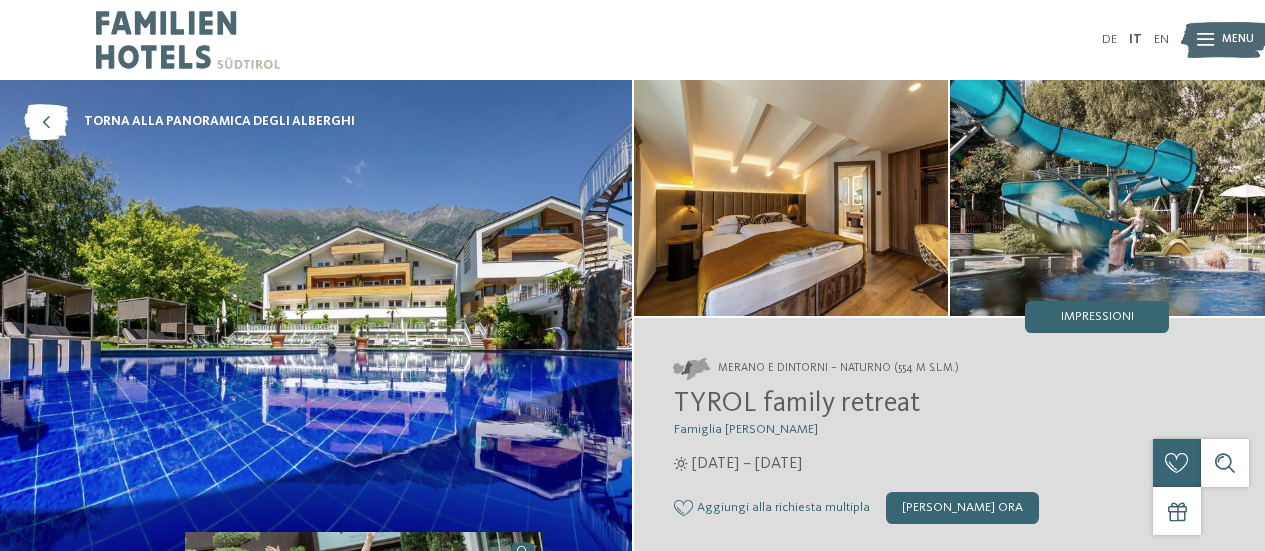 scroll, scrollTop: 0, scrollLeft: 0, axis: both 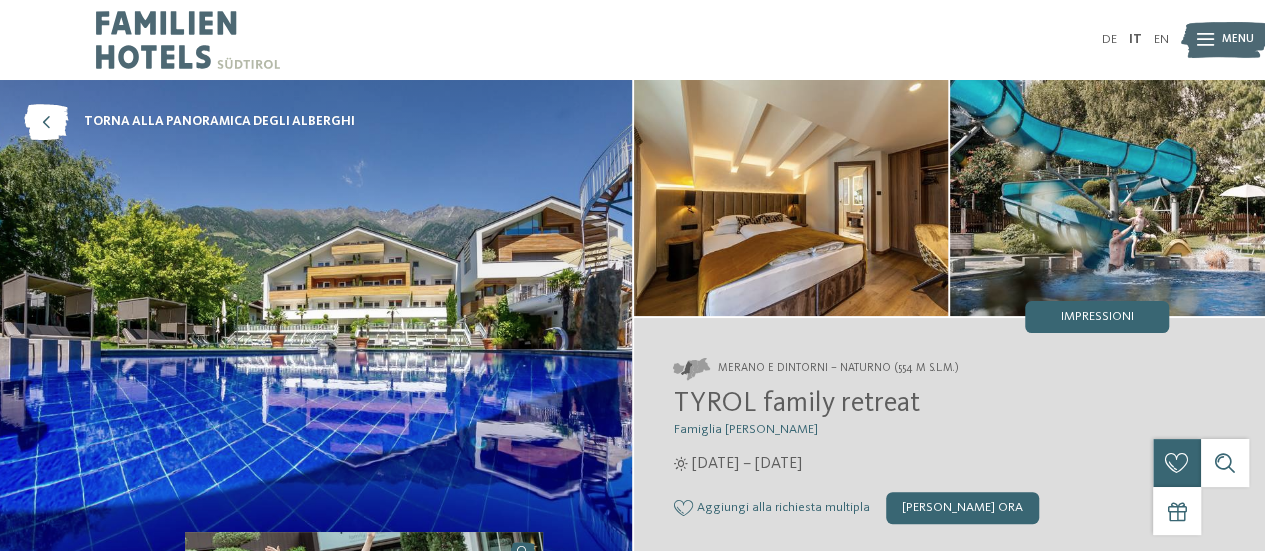 click at bounding box center (1107, 198) 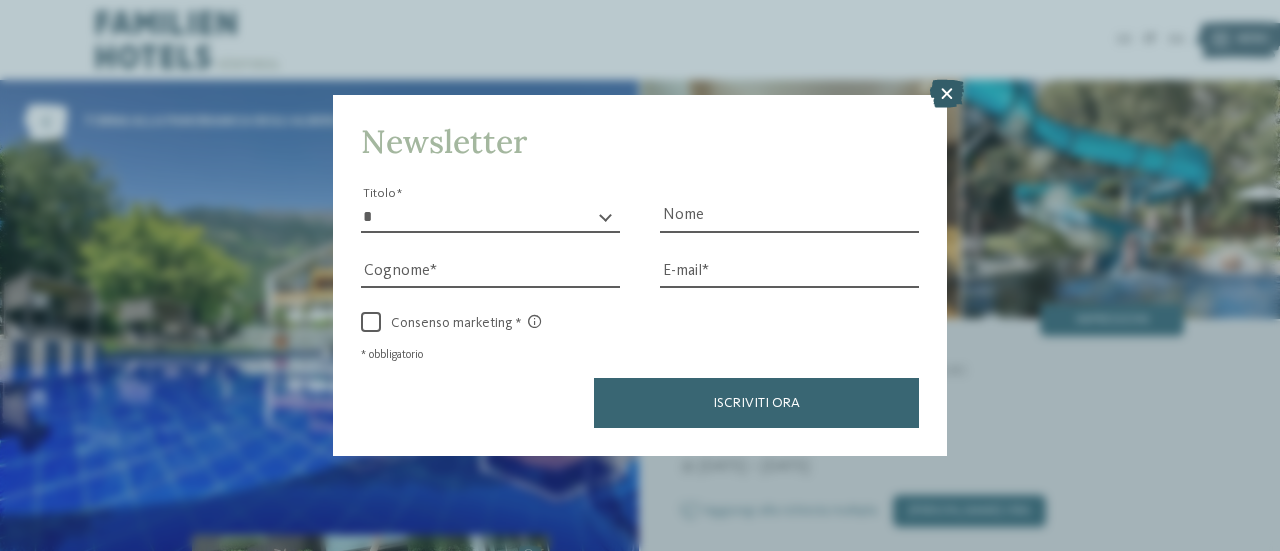 click at bounding box center [947, 94] 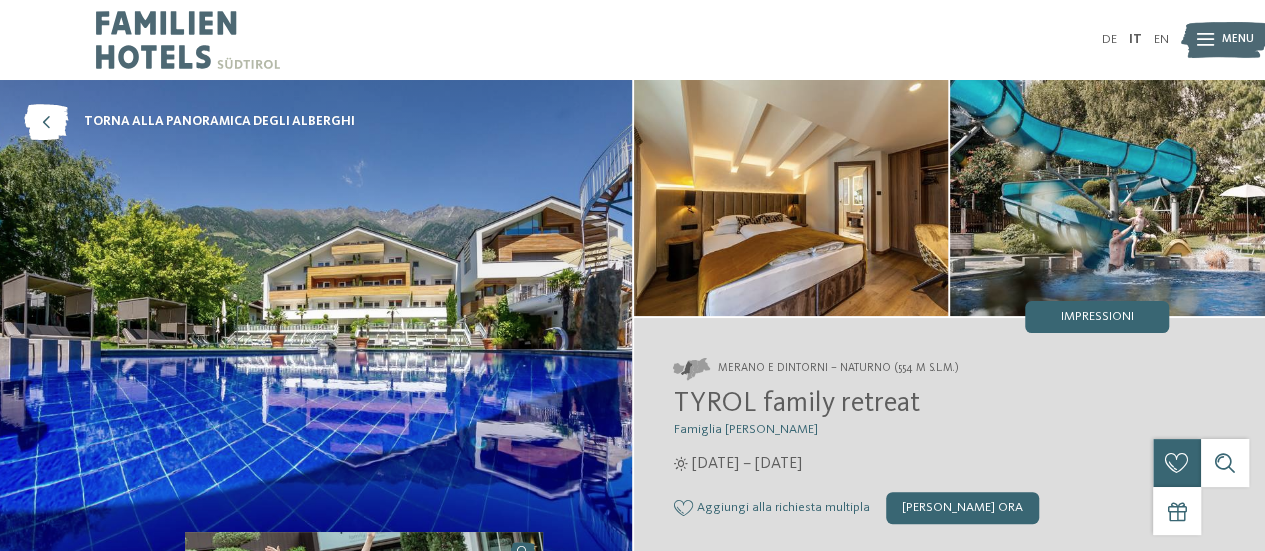 click at bounding box center (1107, 198) 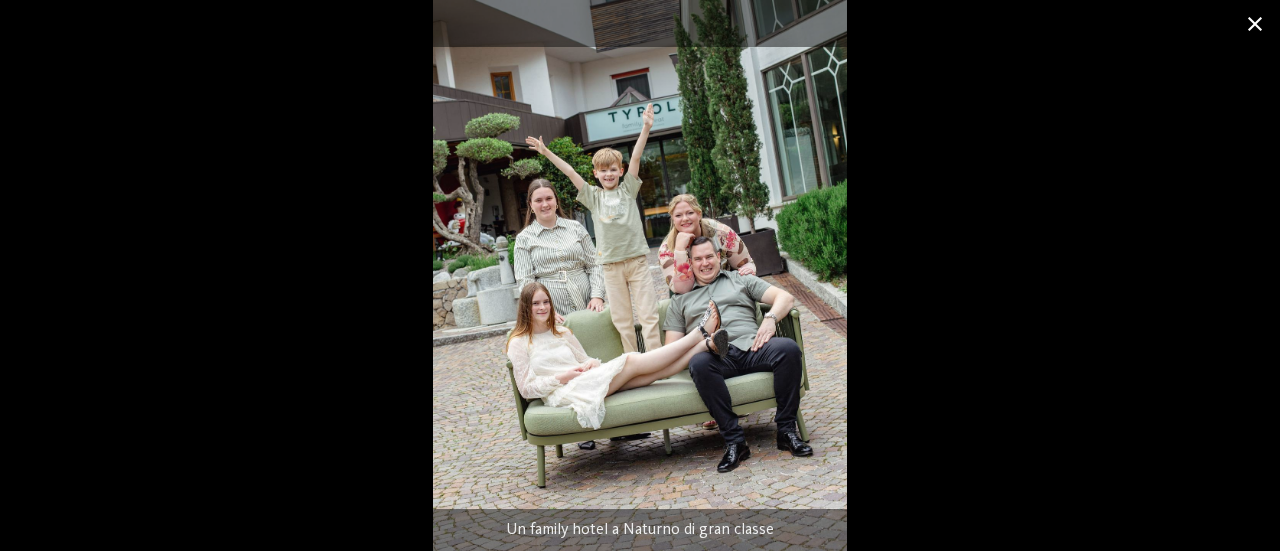 click at bounding box center (1255, 23) 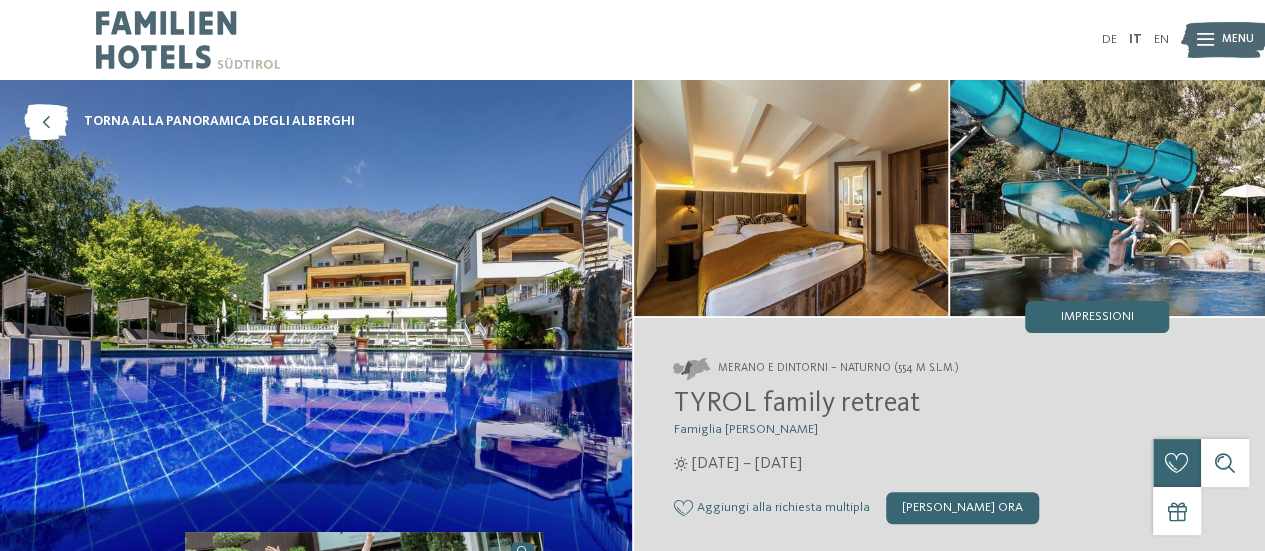 click at bounding box center [316, 322] 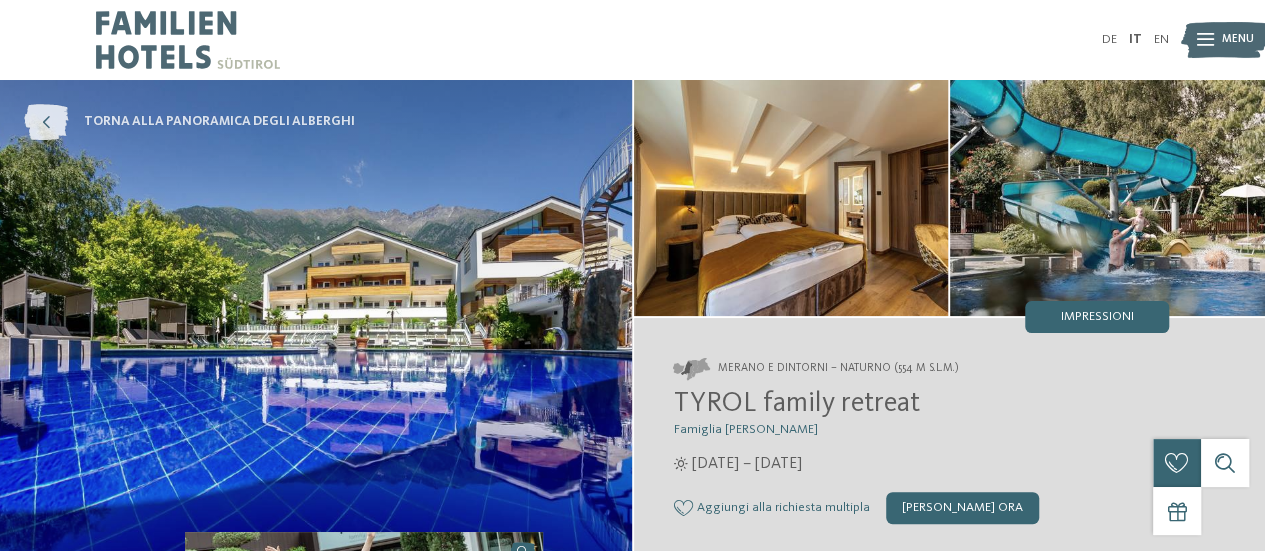 click at bounding box center (46, 122) 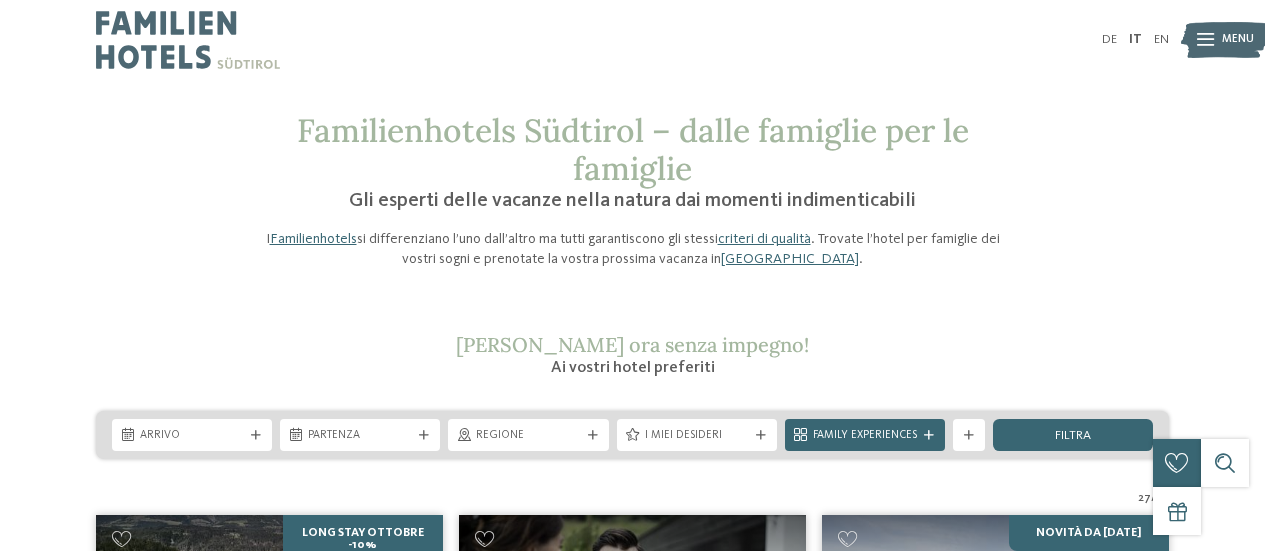 scroll, scrollTop: 0, scrollLeft: 0, axis: both 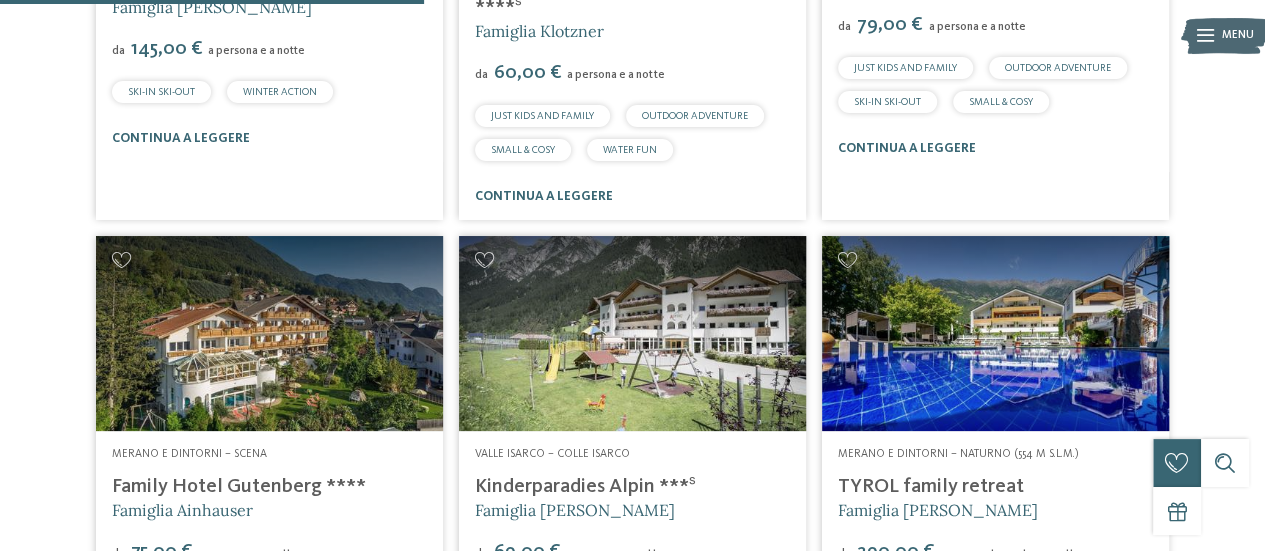 click at bounding box center (995, 333) 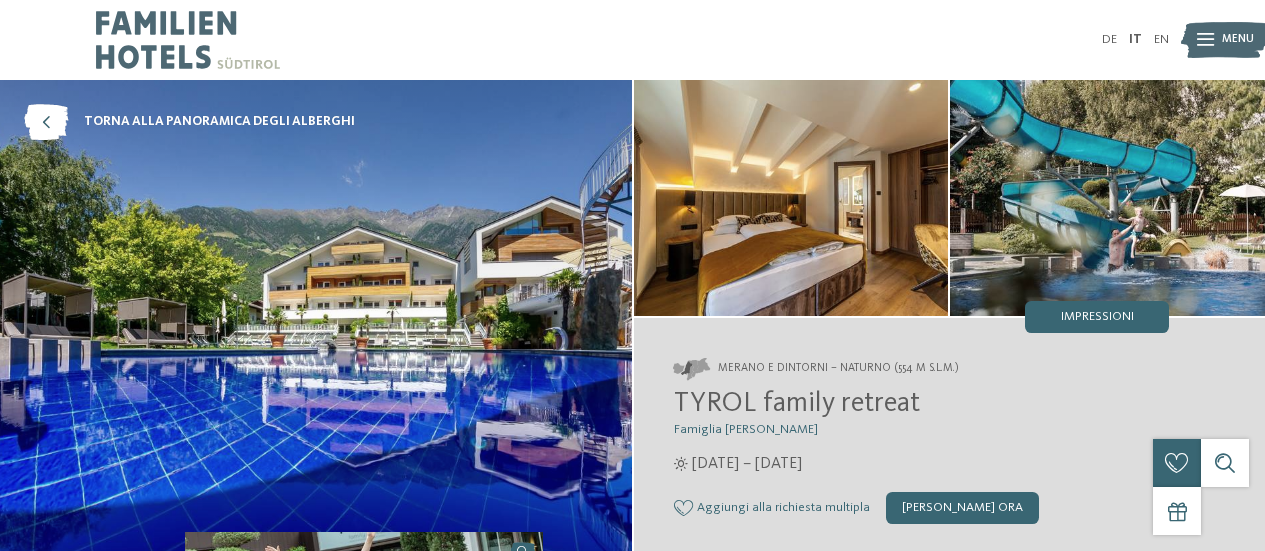scroll, scrollTop: 0, scrollLeft: 0, axis: both 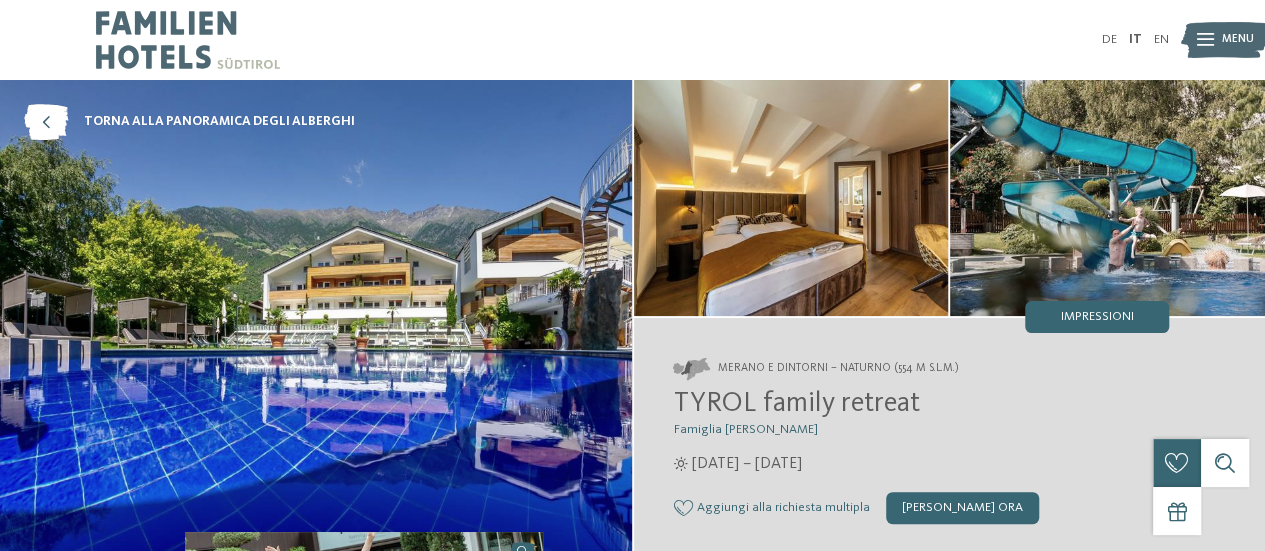 click at bounding box center [1107, 198] 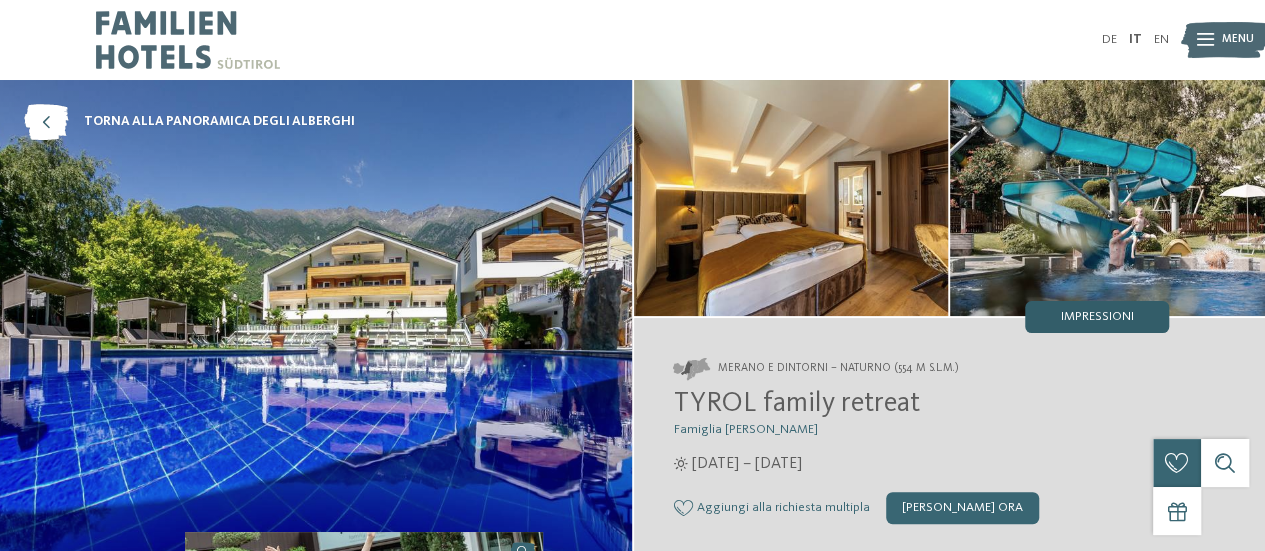 click on "Impressioni" at bounding box center [1097, 317] 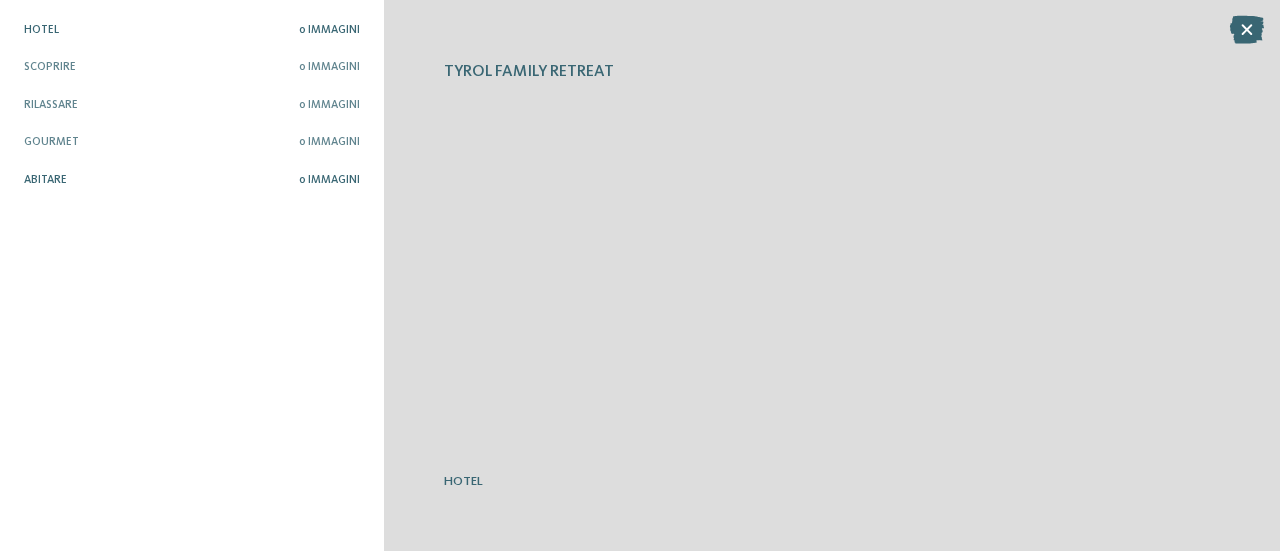click on "0 Immagini" at bounding box center (329, 180) 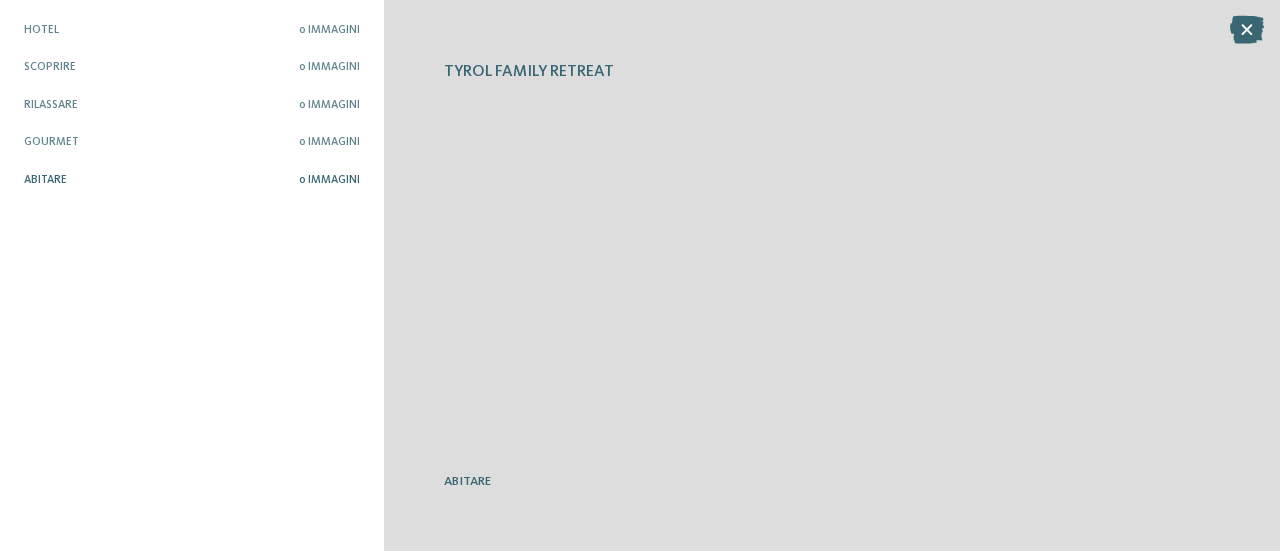 click on "0 Immagini" at bounding box center [329, 180] 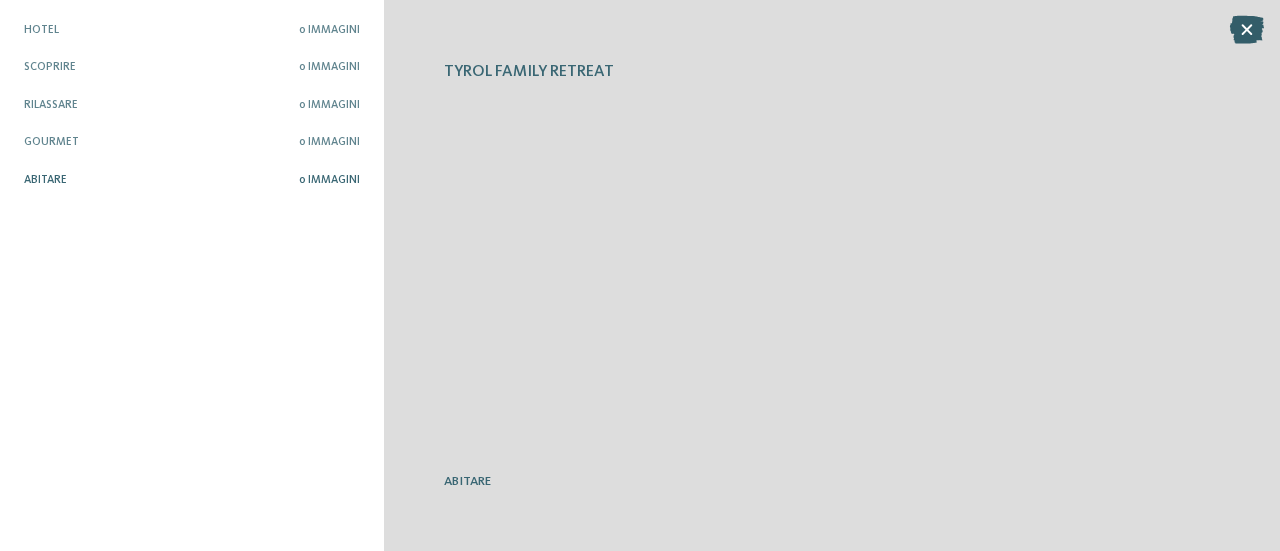 click at bounding box center (1247, 30) 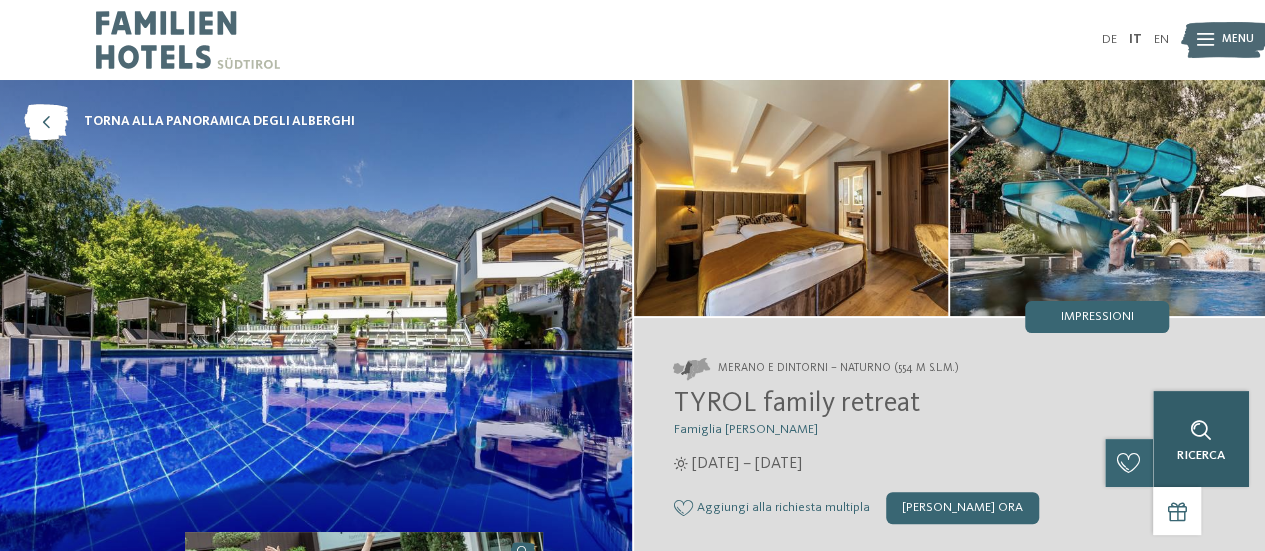 click at bounding box center [1201, 430] 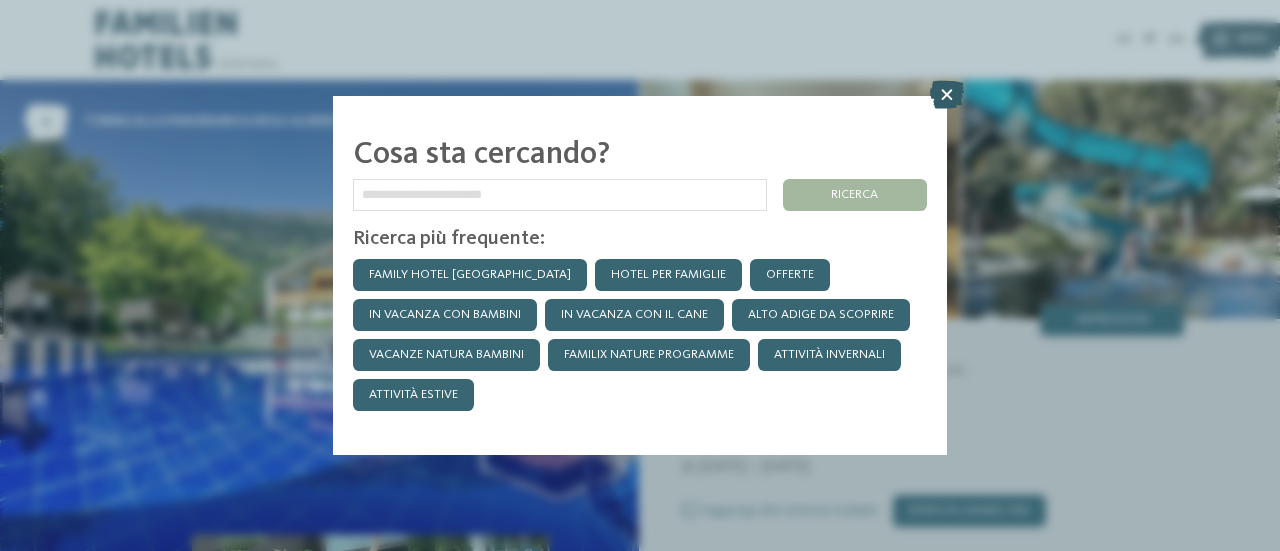 click at bounding box center [947, 95] 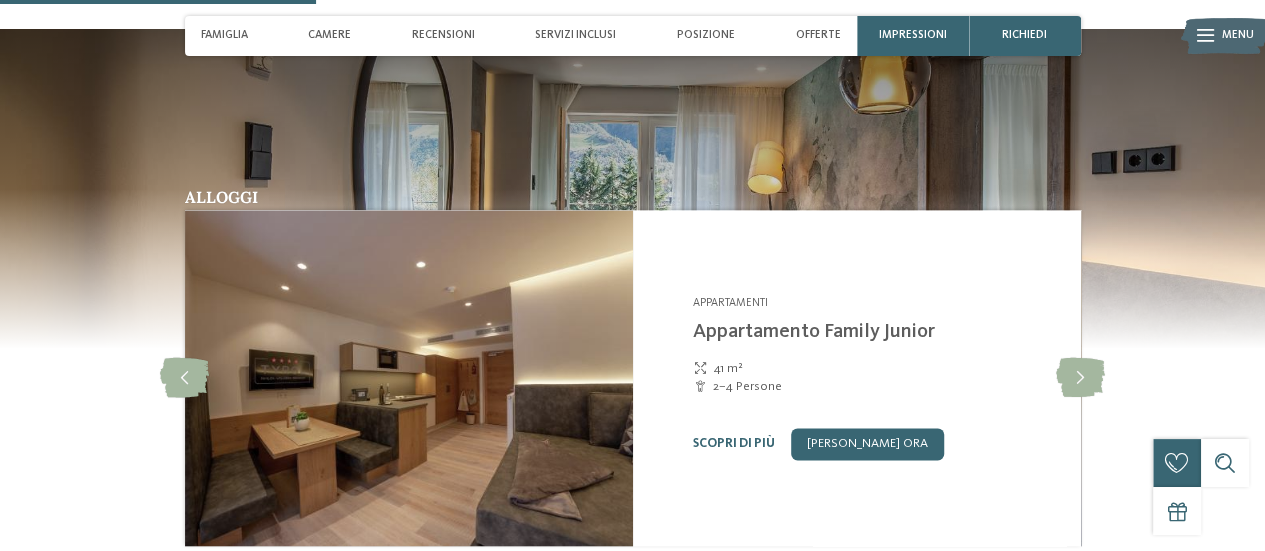 scroll, scrollTop: 1323, scrollLeft: 0, axis: vertical 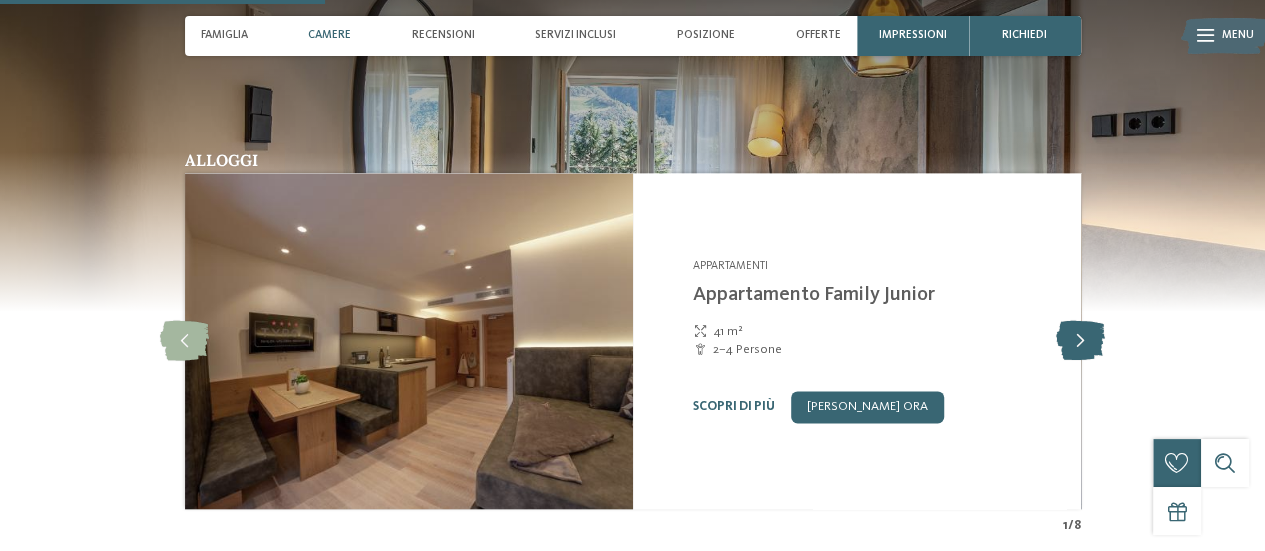 click at bounding box center [1080, 341] 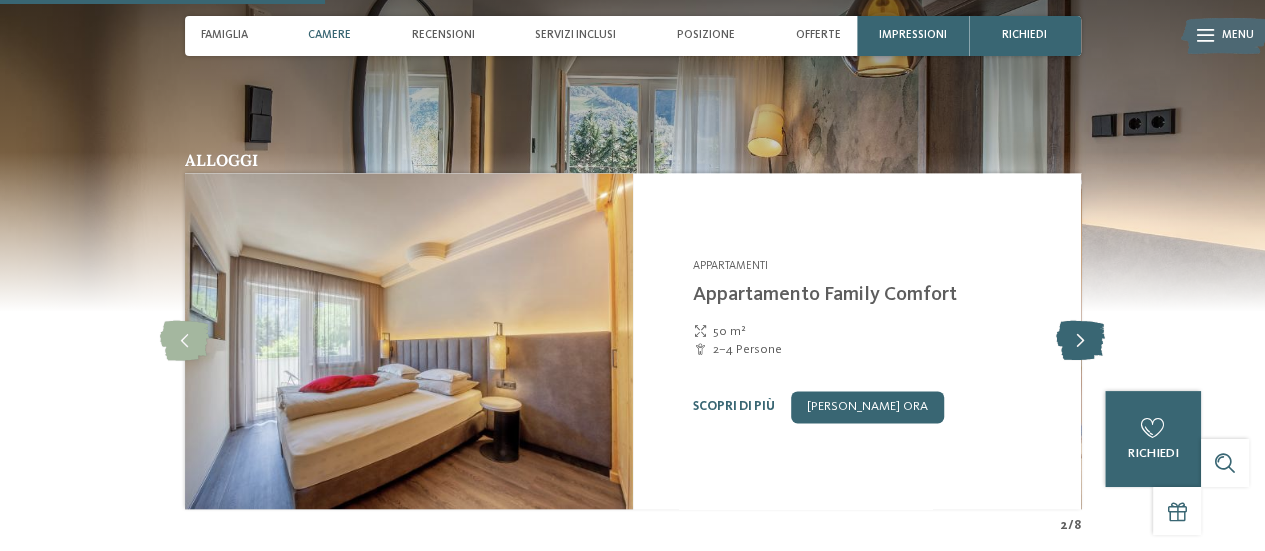 click at bounding box center (1080, 341) 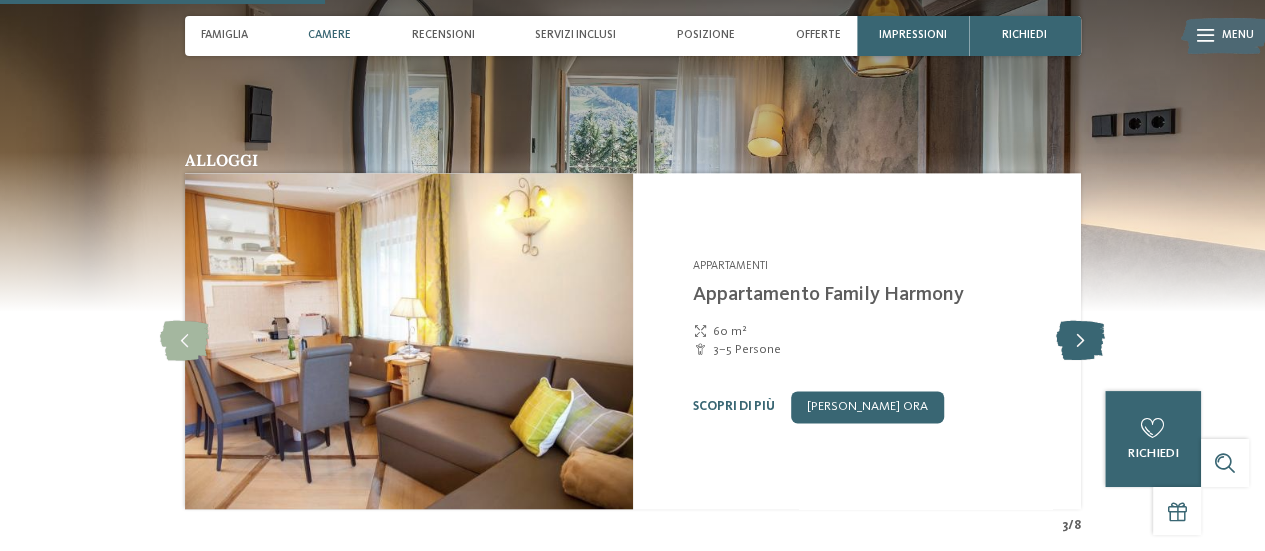 click at bounding box center (1080, 341) 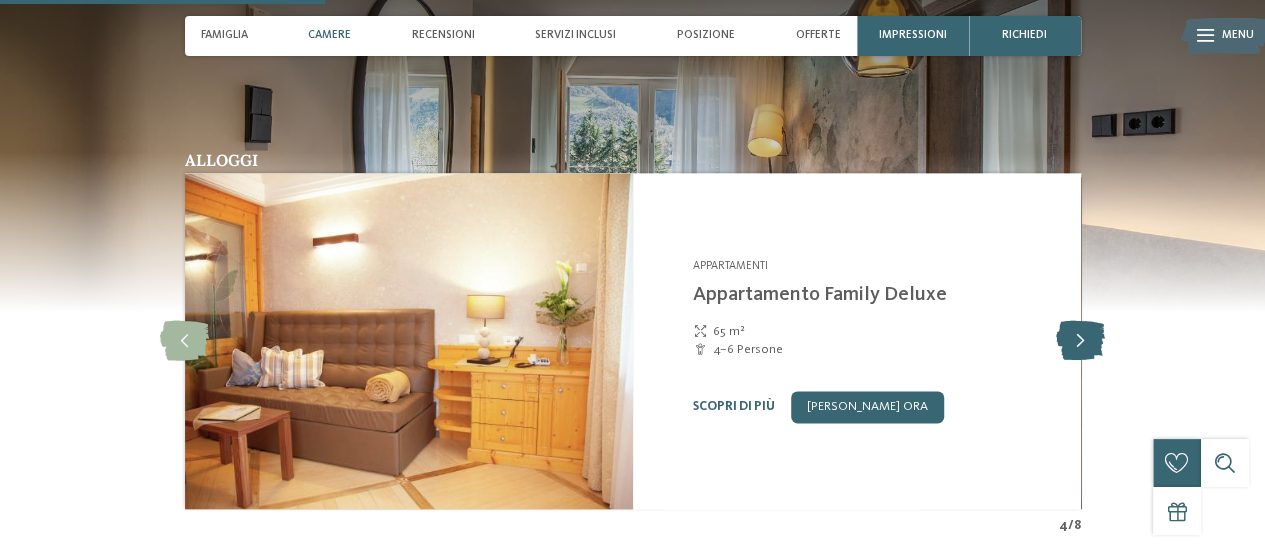 click at bounding box center (1080, 341) 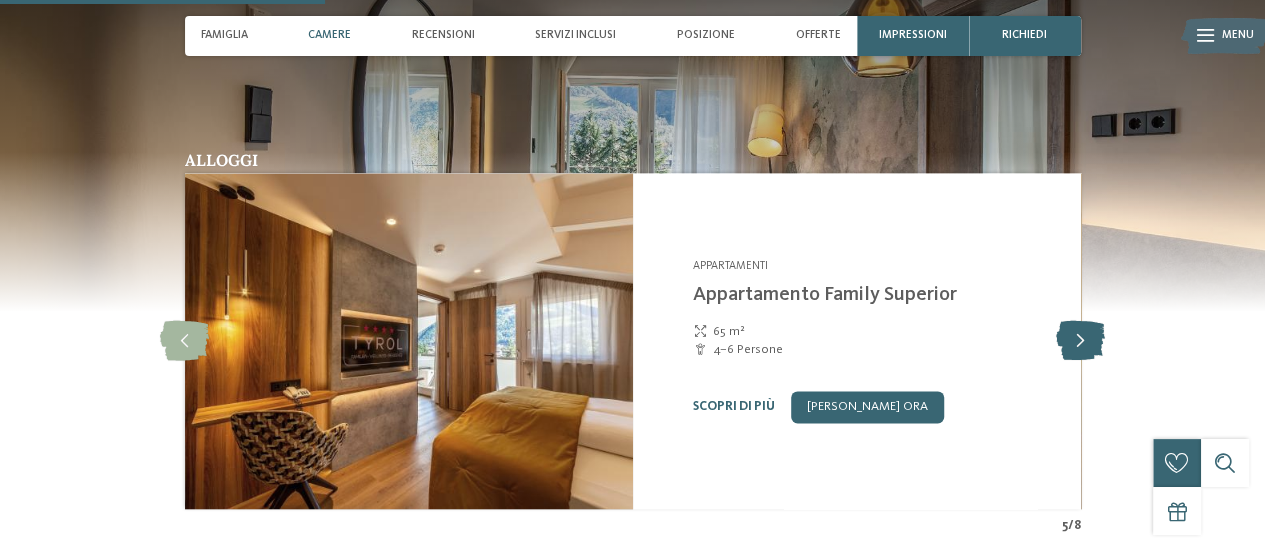 click at bounding box center (1080, 341) 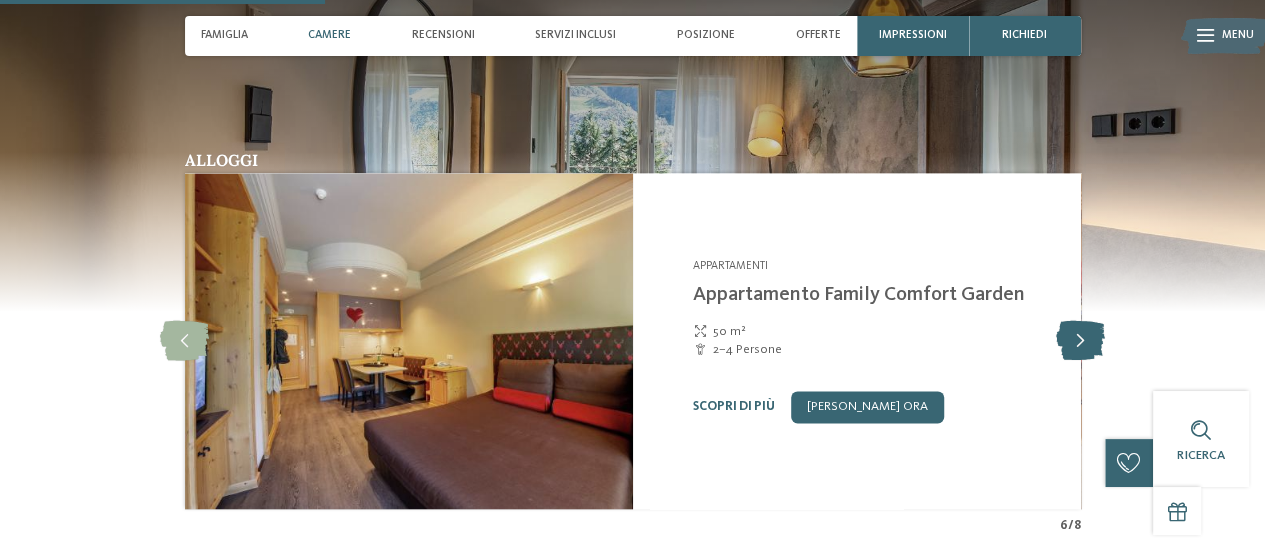 click at bounding box center (1080, 341) 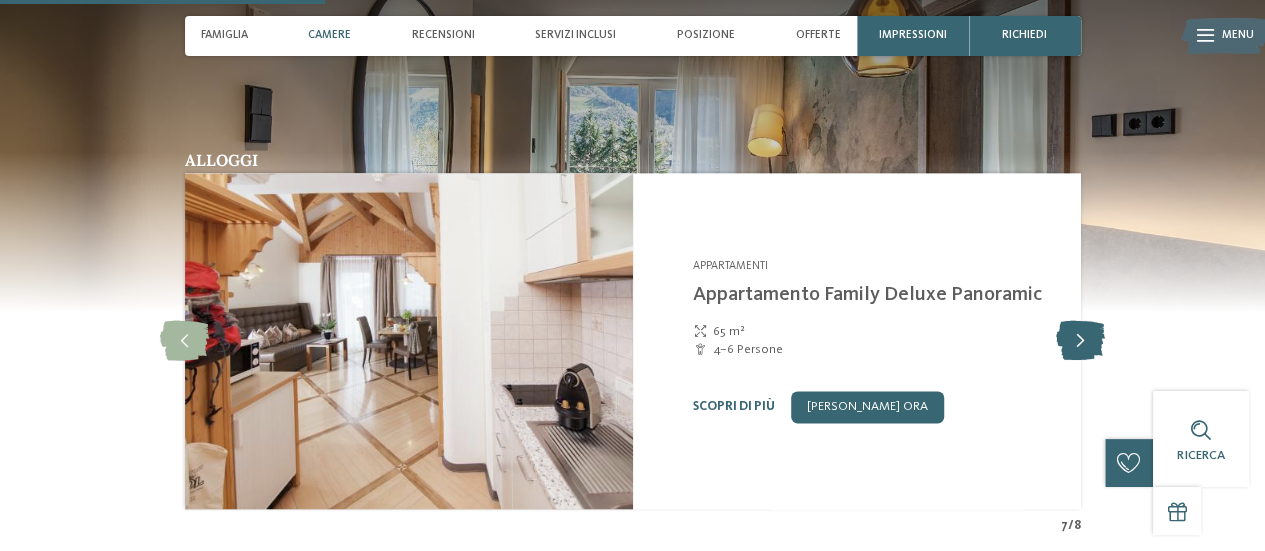 click at bounding box center [1080, 341] 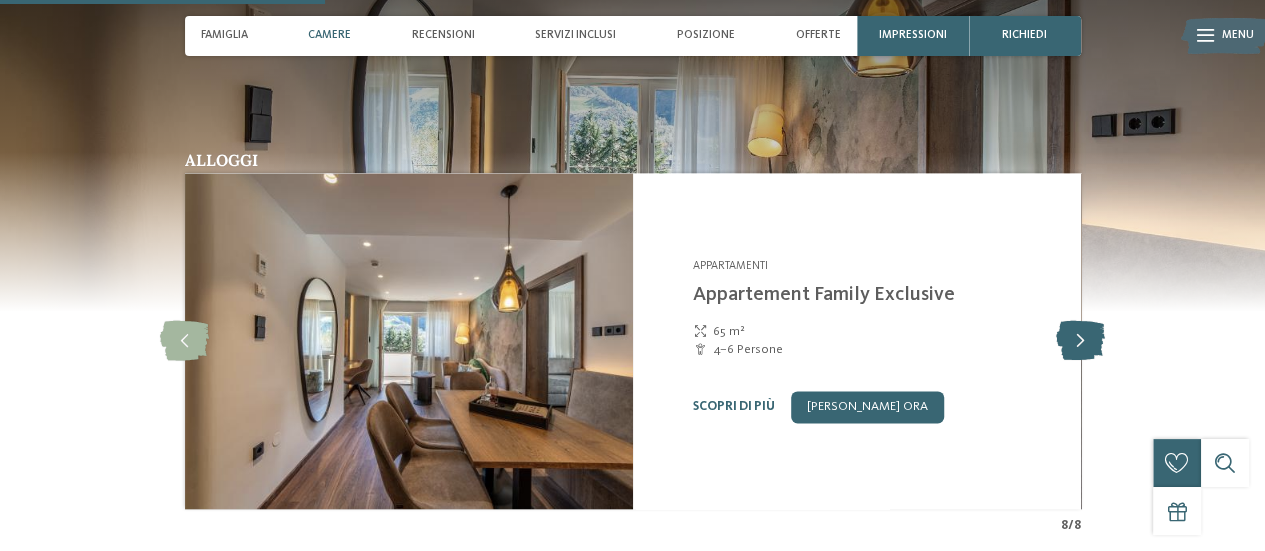 click at bounding box center (1080, 341) 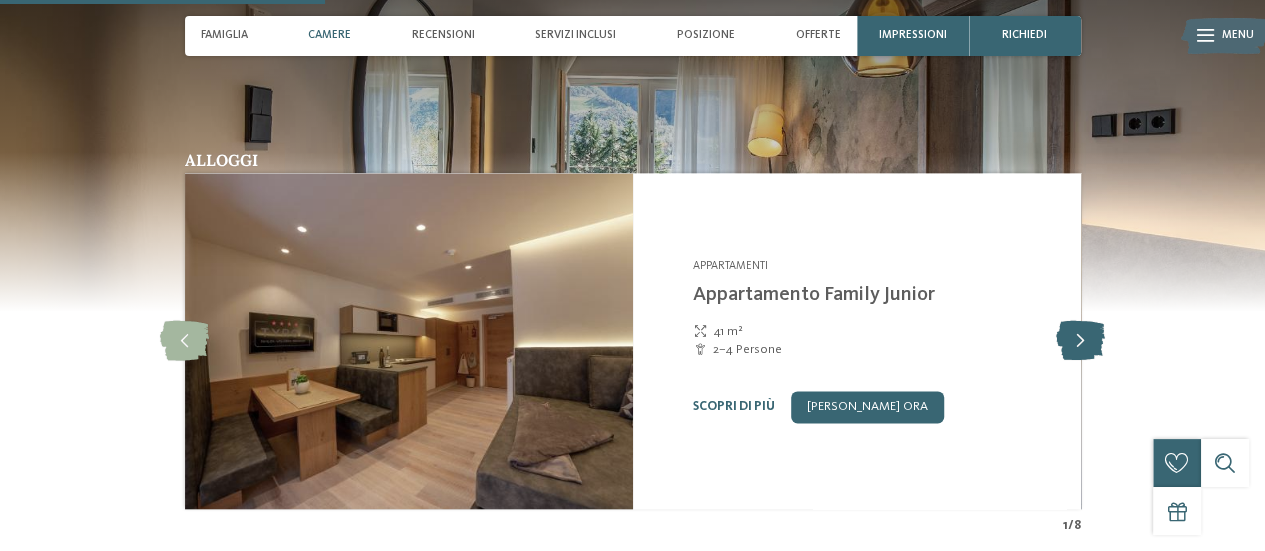 click at bounding box center (1080, 341) 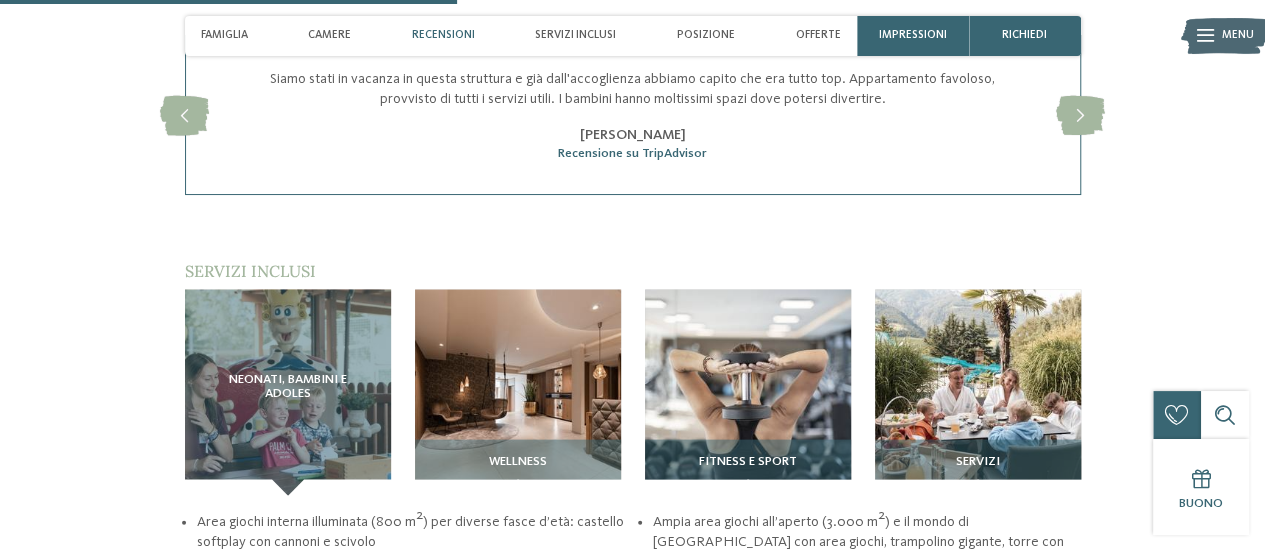 scroll, scrollTop: 1916, scrollLeft: 0, axis: vertical 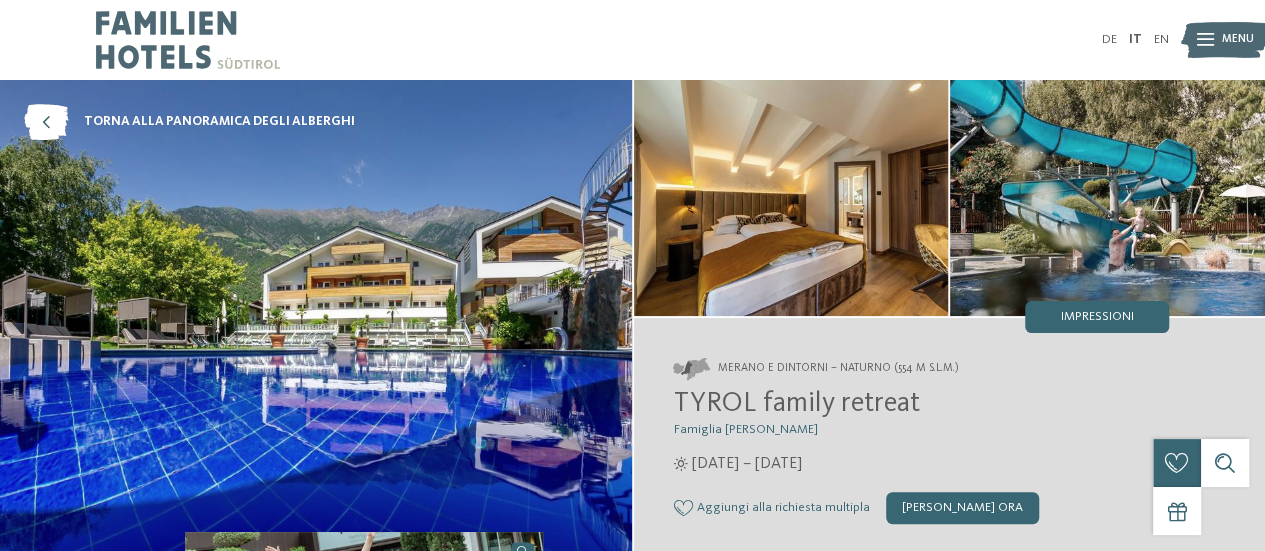 click on "Menu" at bounding box center [1238, 40] 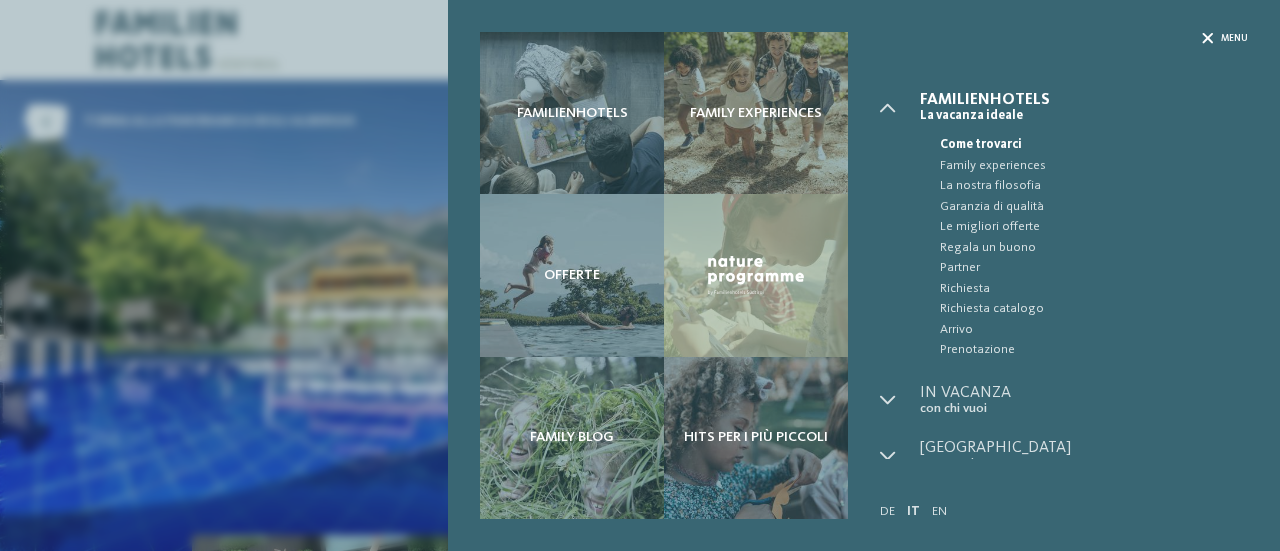 click at bounding box center (1207, 38) 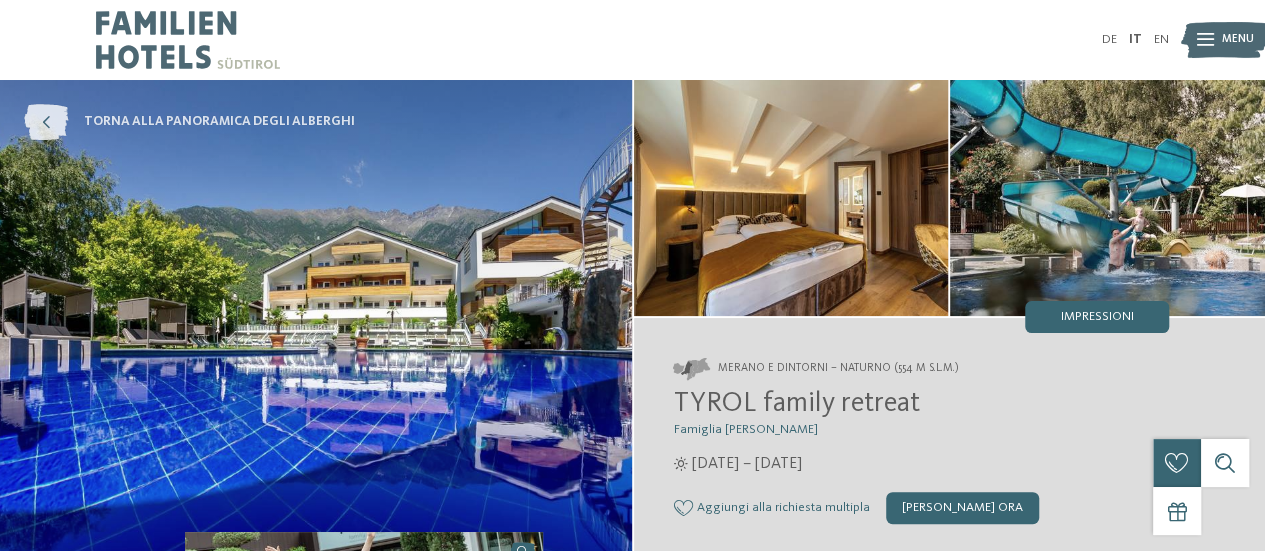 click at bounding box center (46, 122) 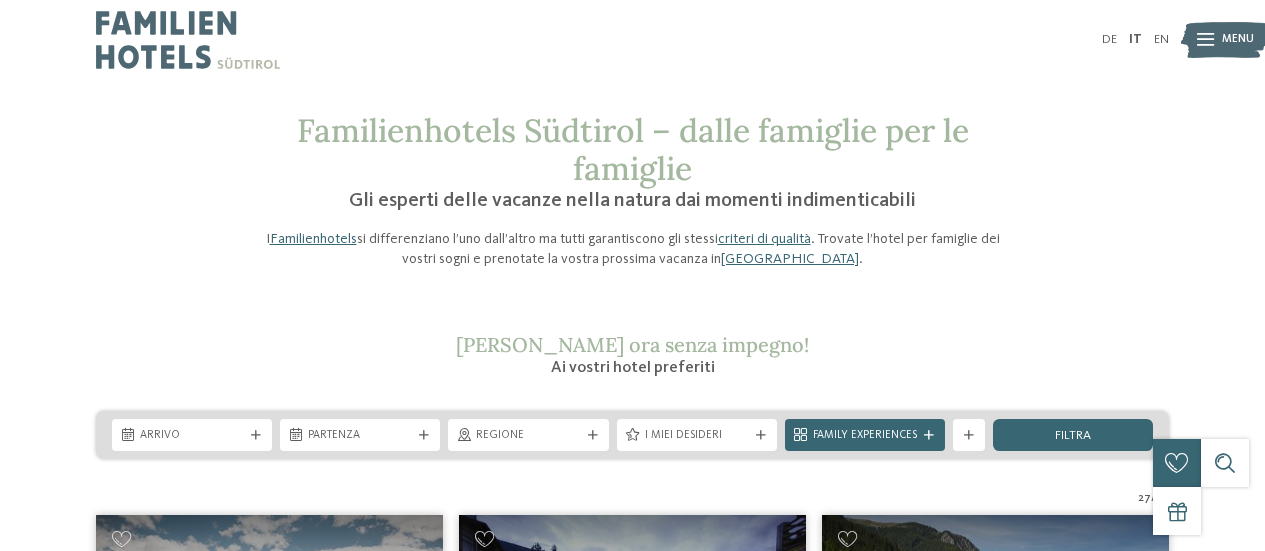 scroll, scrollTop: 0, scrollLeft: 0, axis: both 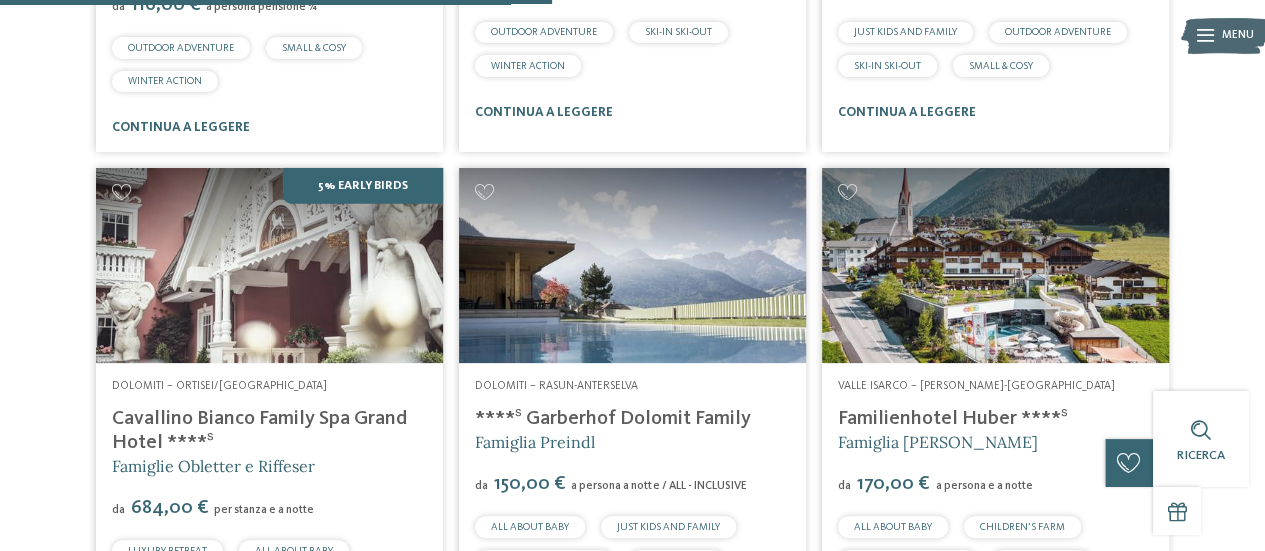 click at bounding box center [995, 265] 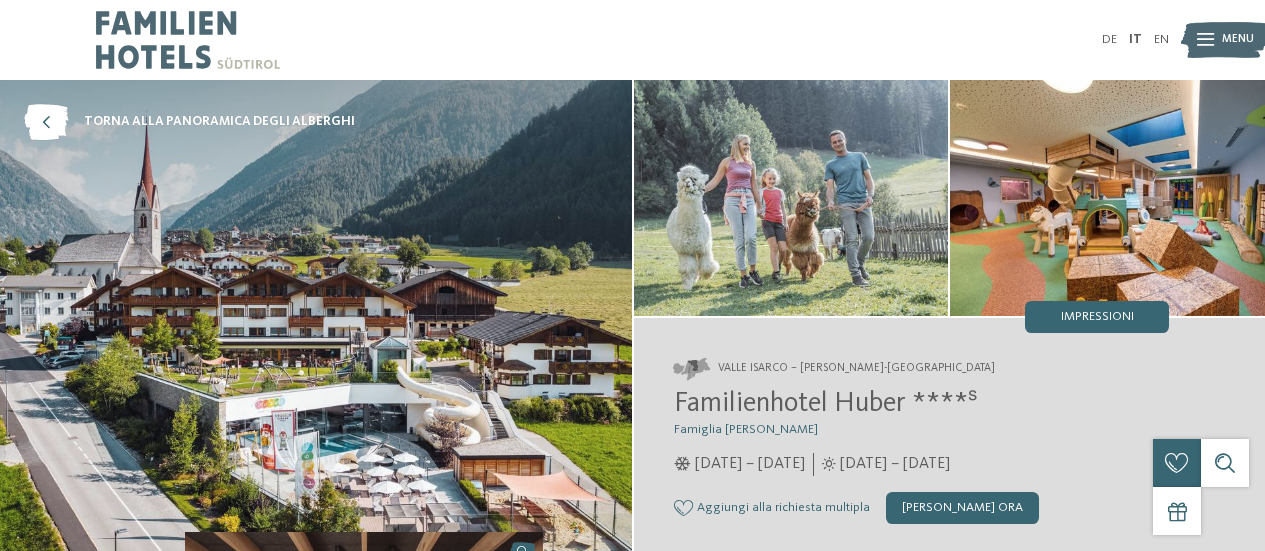 scroll, scrollTop: 0, scrollLeft: 0, axis: both 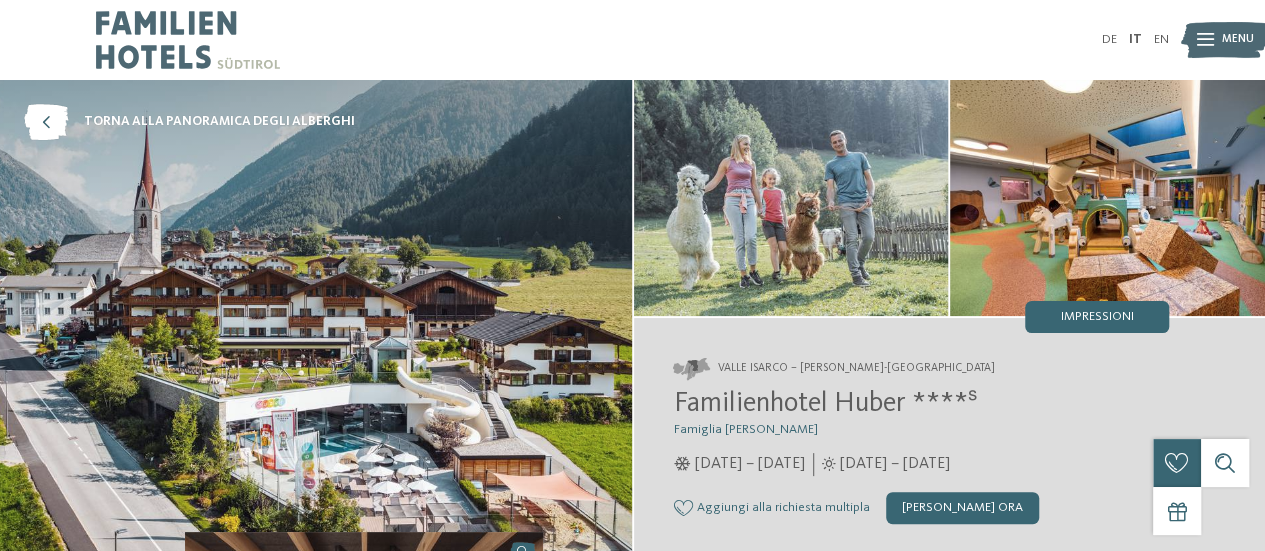 click on "Menu" at bounding box center [1238, 40] 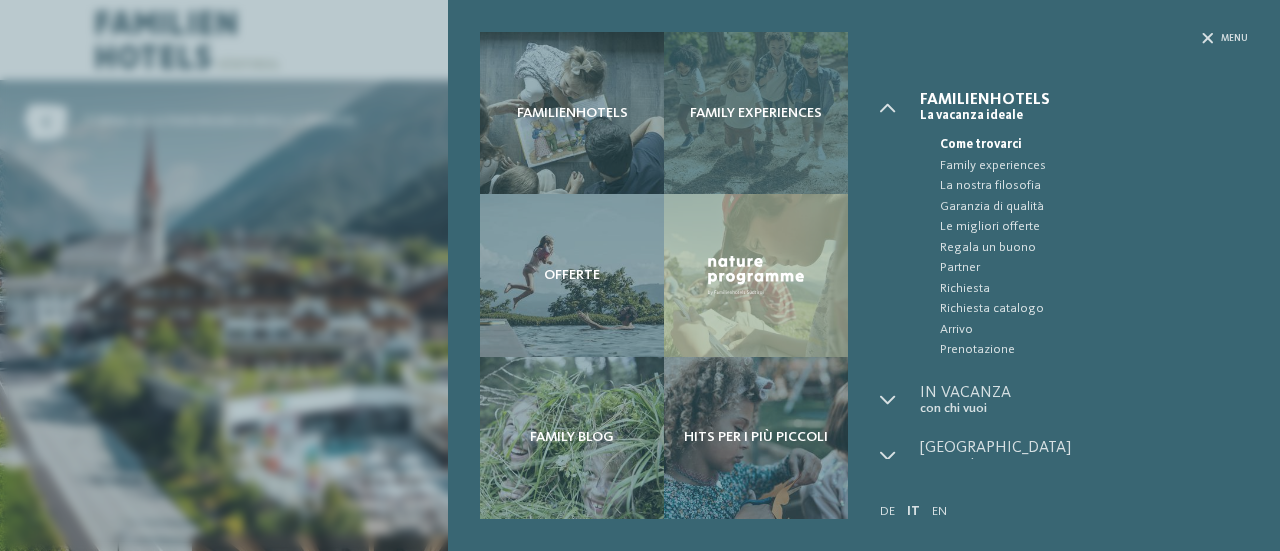 click on "Family experiences" at bounding box center [756, 113] 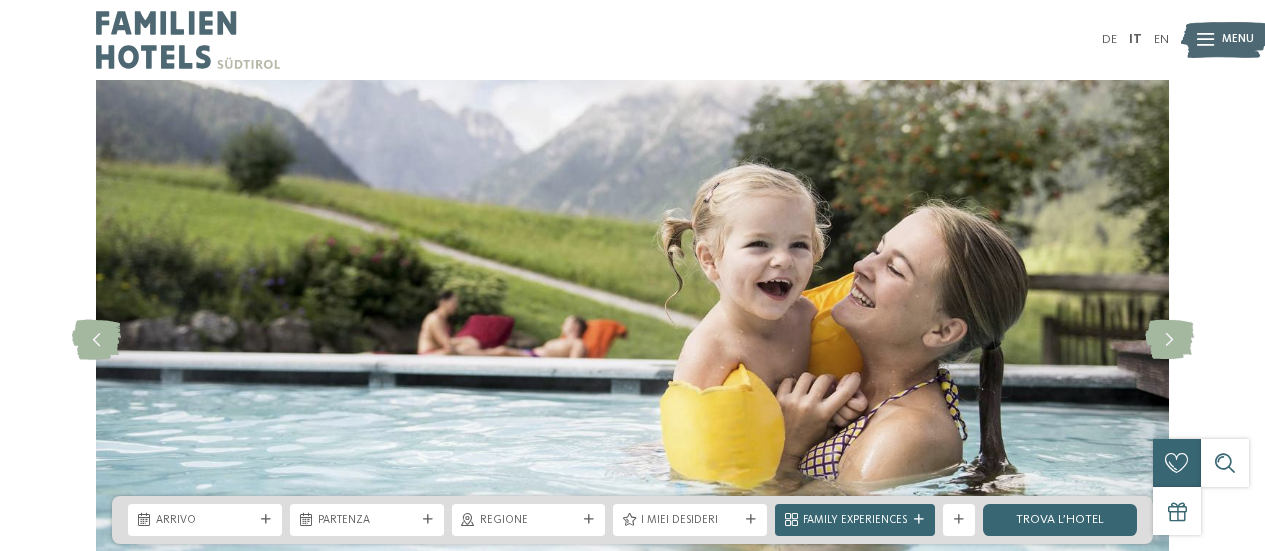 scroll, scrollTop: 0, scrollLeft: 0, axis: both 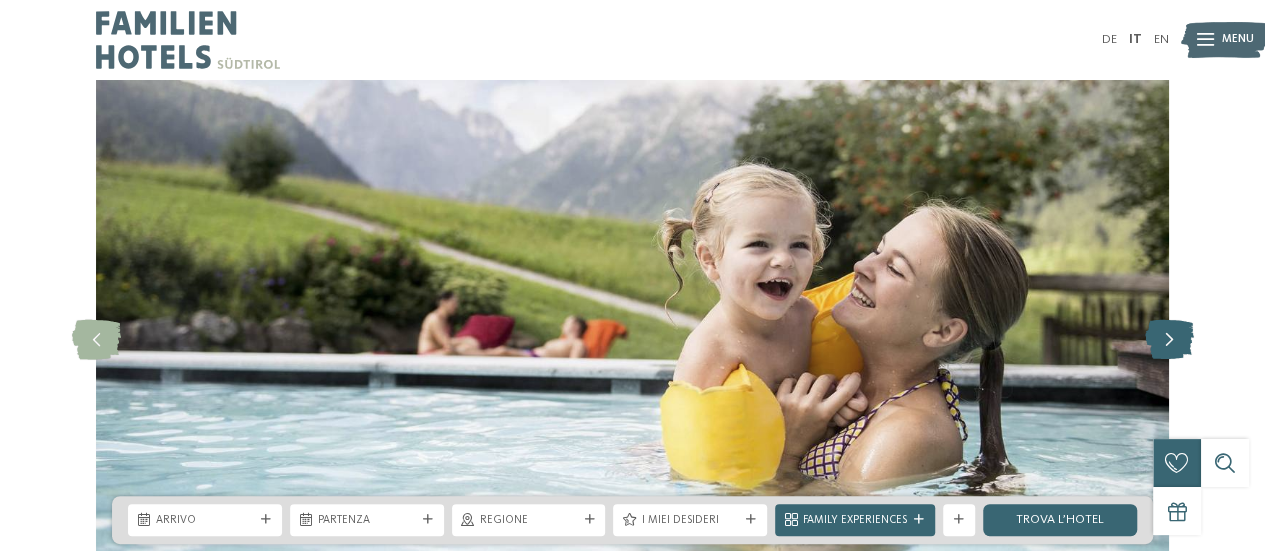 click at bounding box center (1169, 340) 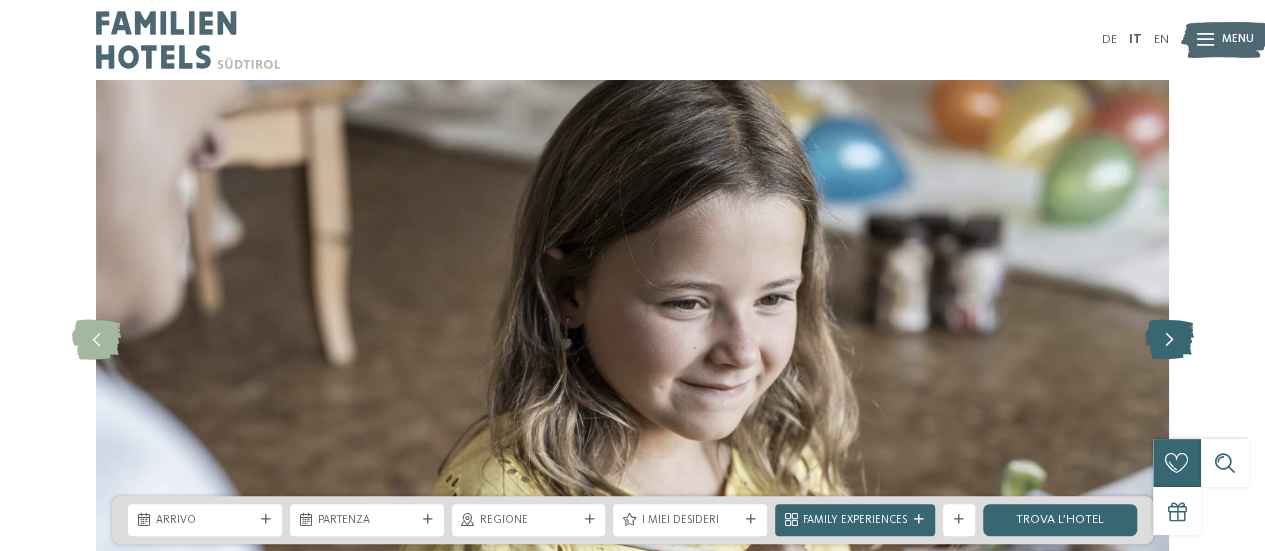 click at bounding box center [1169, 340] 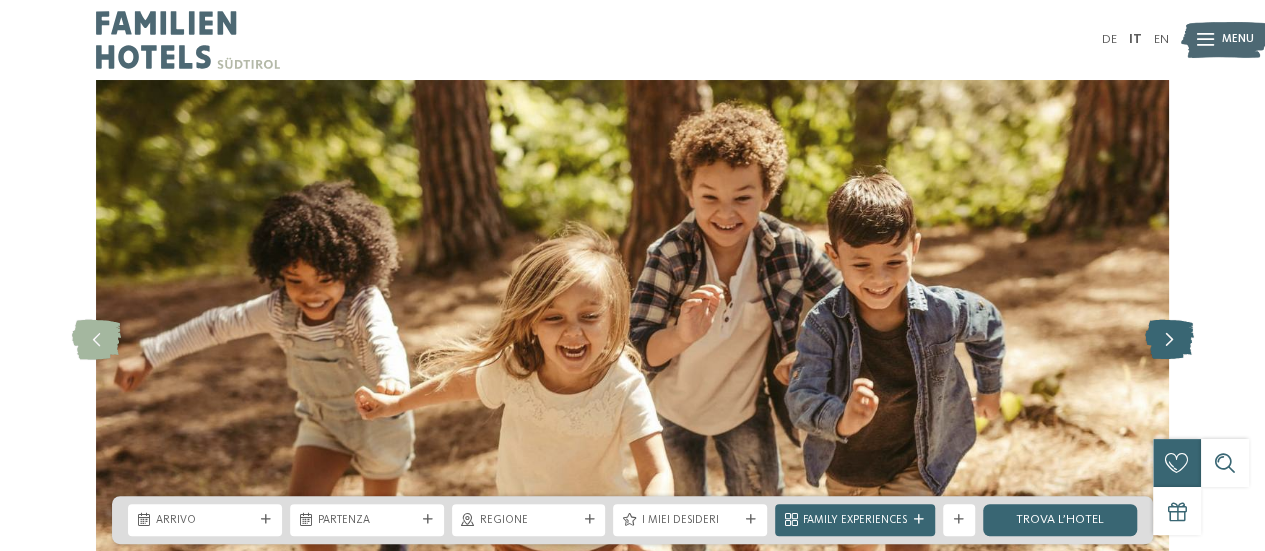click at bounding box center [1169, 340] 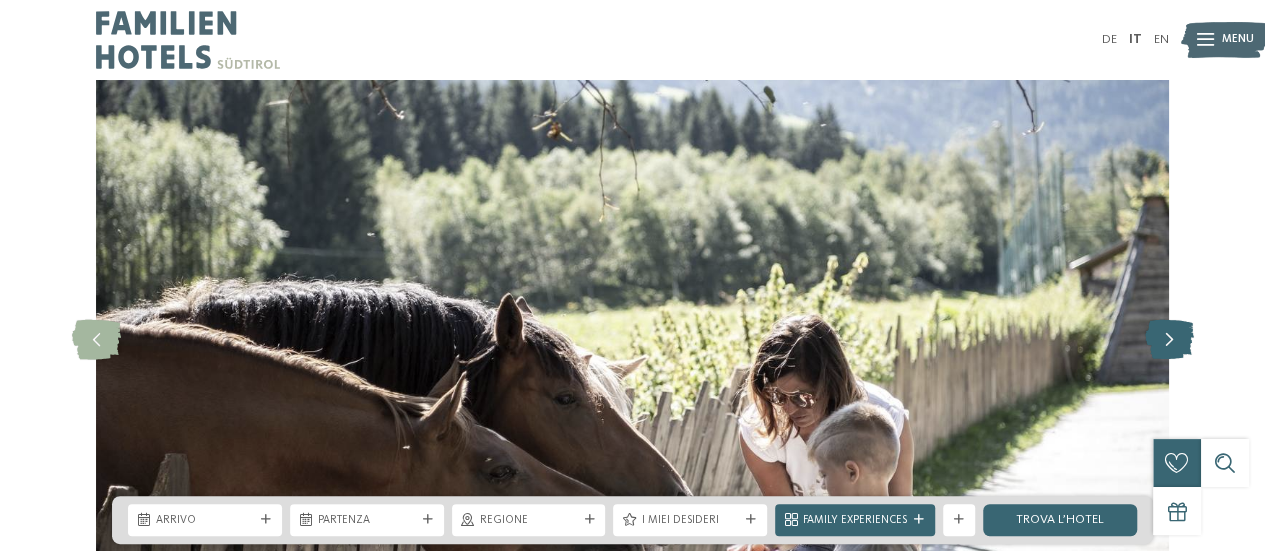 click at bounding box center (1169, 340) 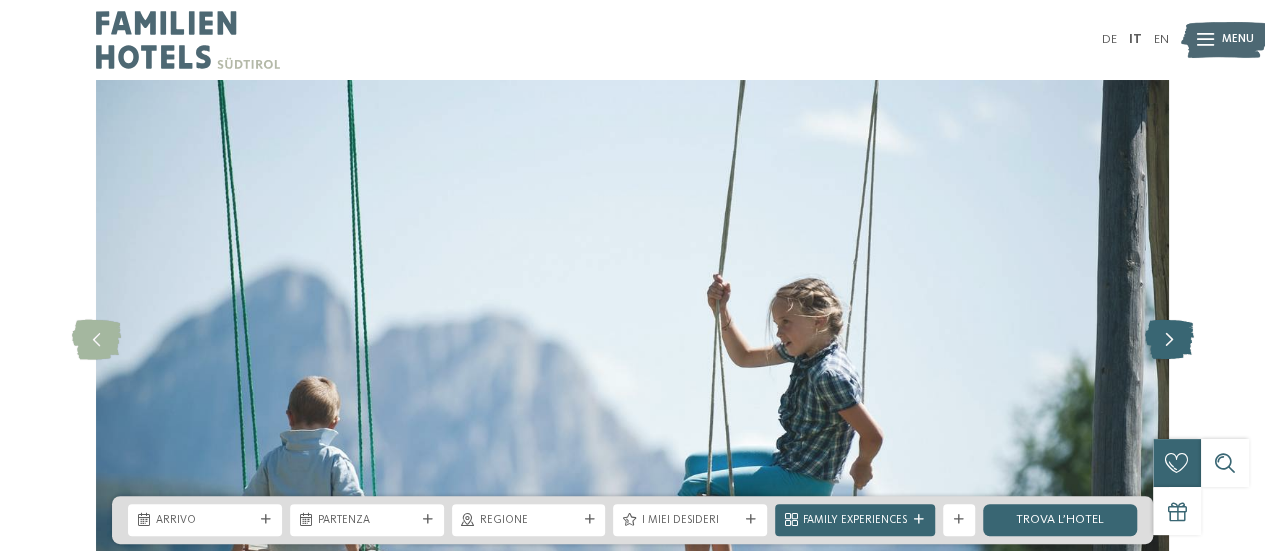 click at bounding box center [1169, 340] 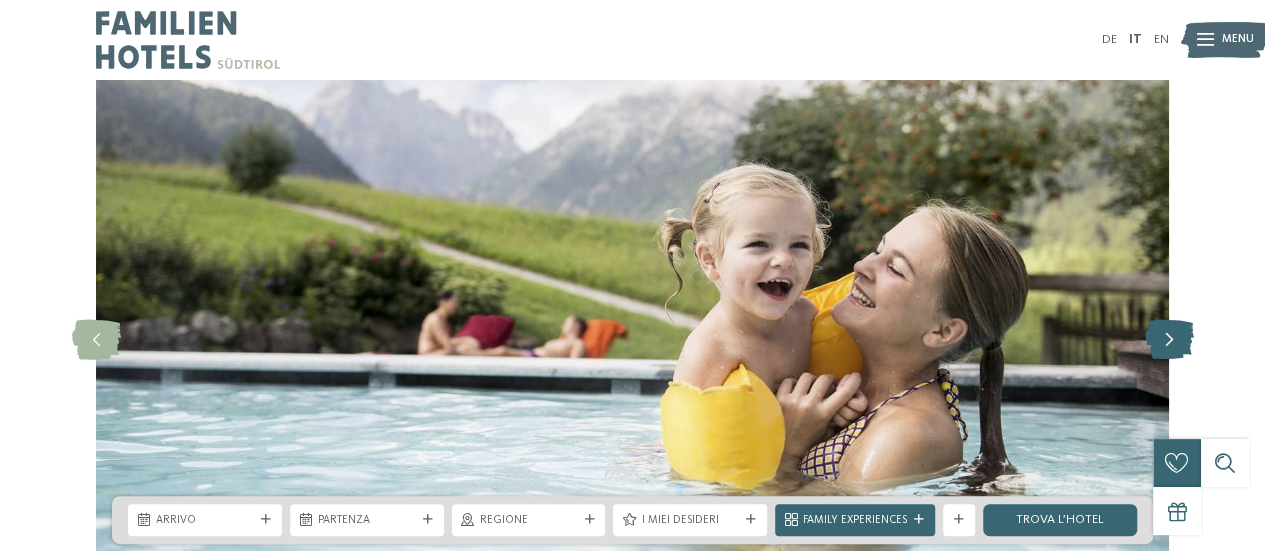 click at bounding box center [1169, 340] 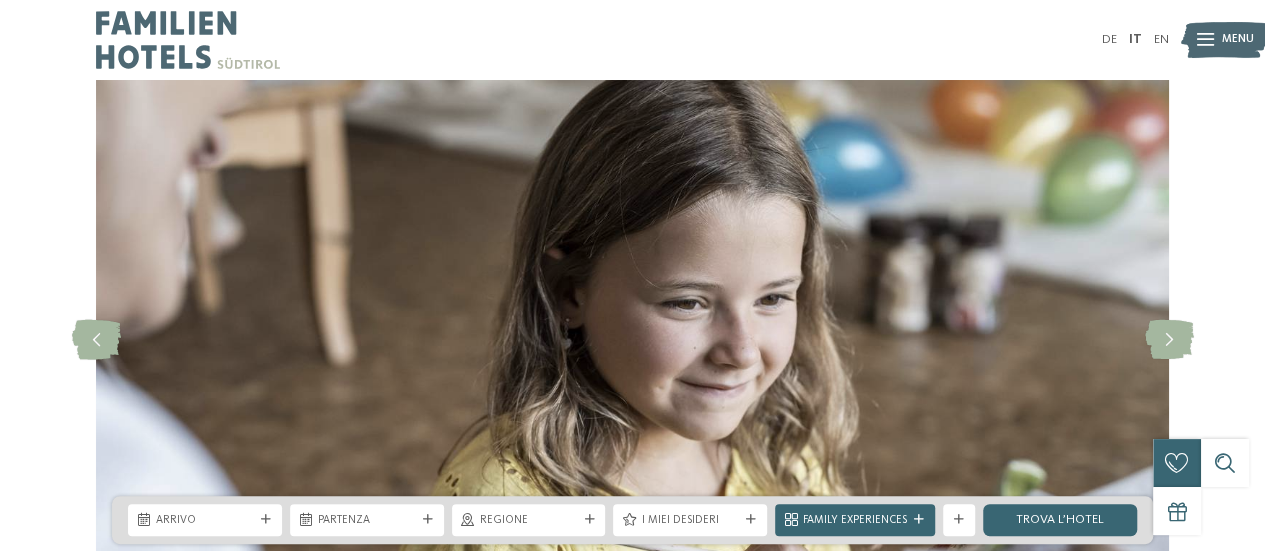 click on "Menu" at bounding box center [1238, 40] 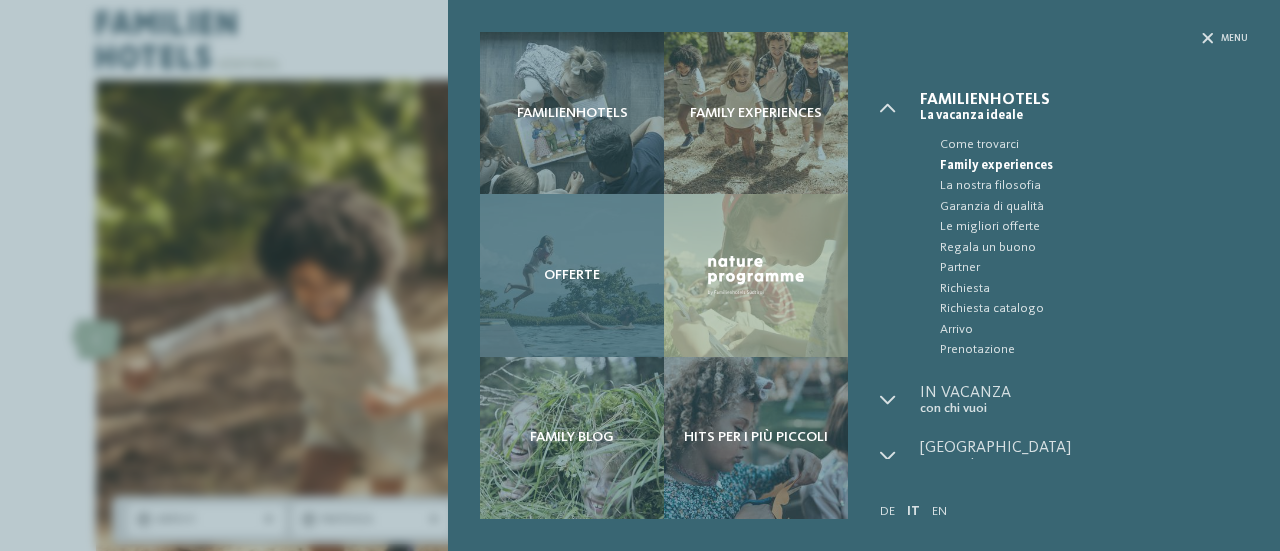 click on "Offerte" at bounding box center [572, 275] 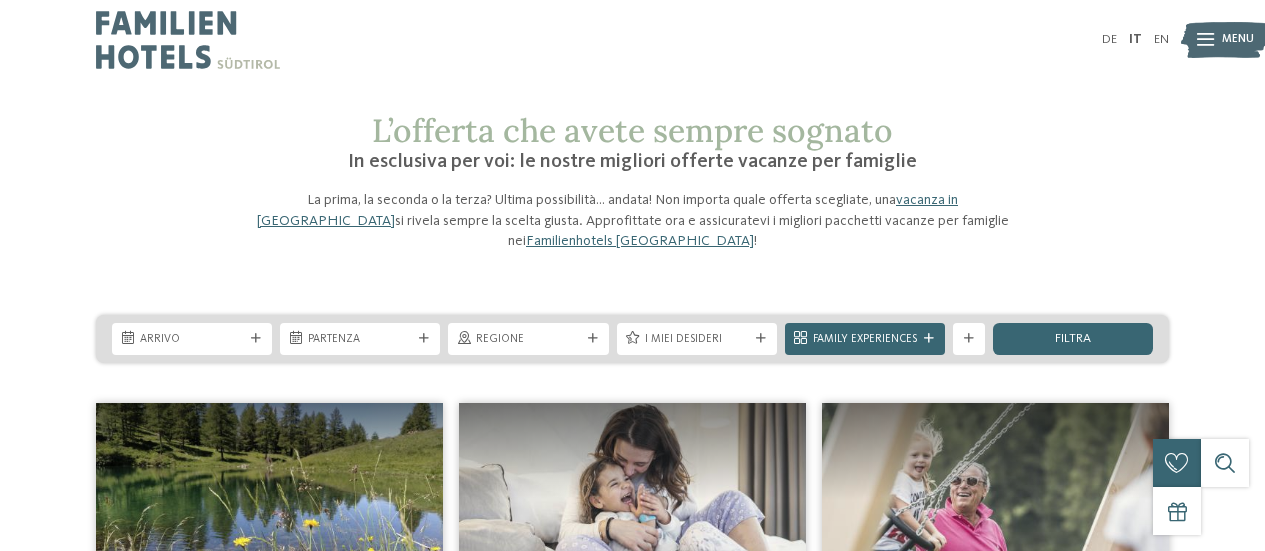 scroll, scrollTop: 0, scrollLeft: 0, axis: both 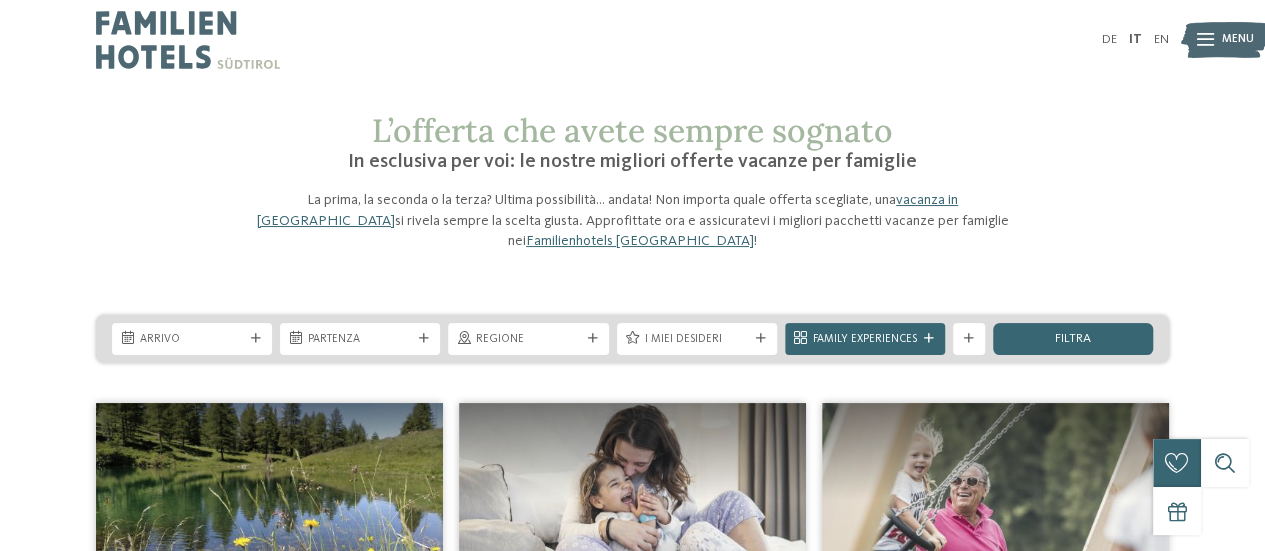 click on "Menu" at bounding box center (1238, 40) 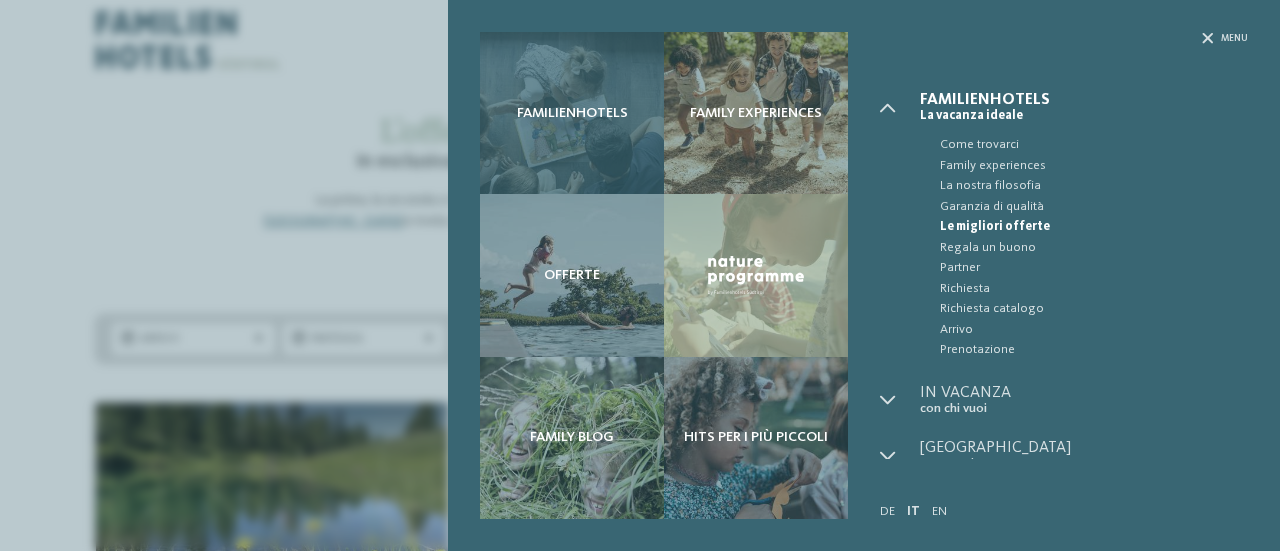 click on "Familienhotels" at bounding box center (572, 113) 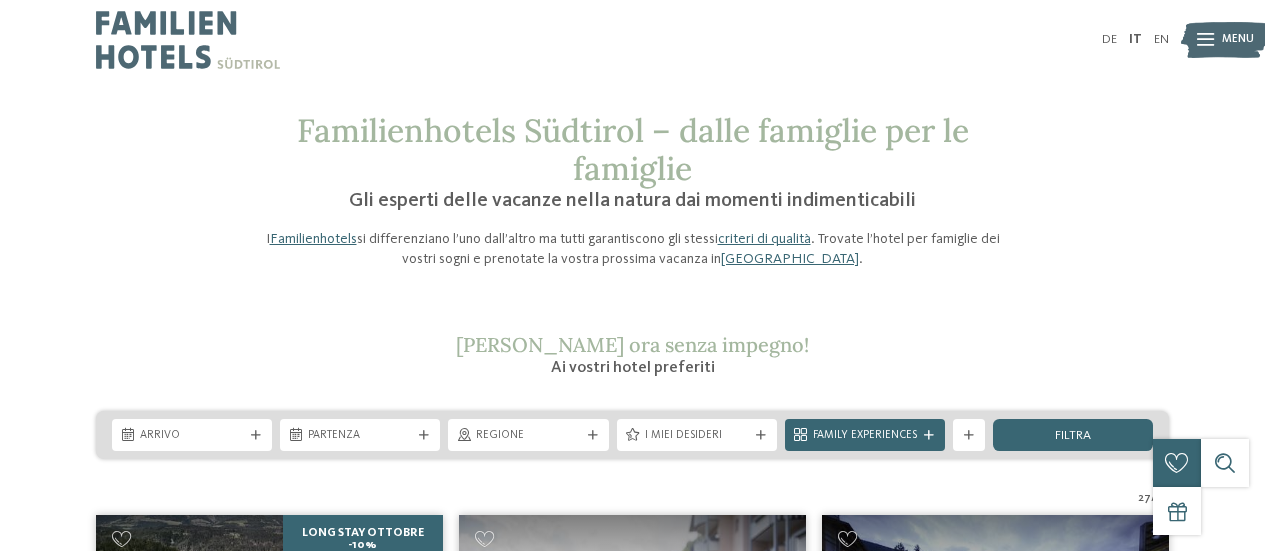 scroll, scrollTop: 0, scrollLeft: 0, axis: both 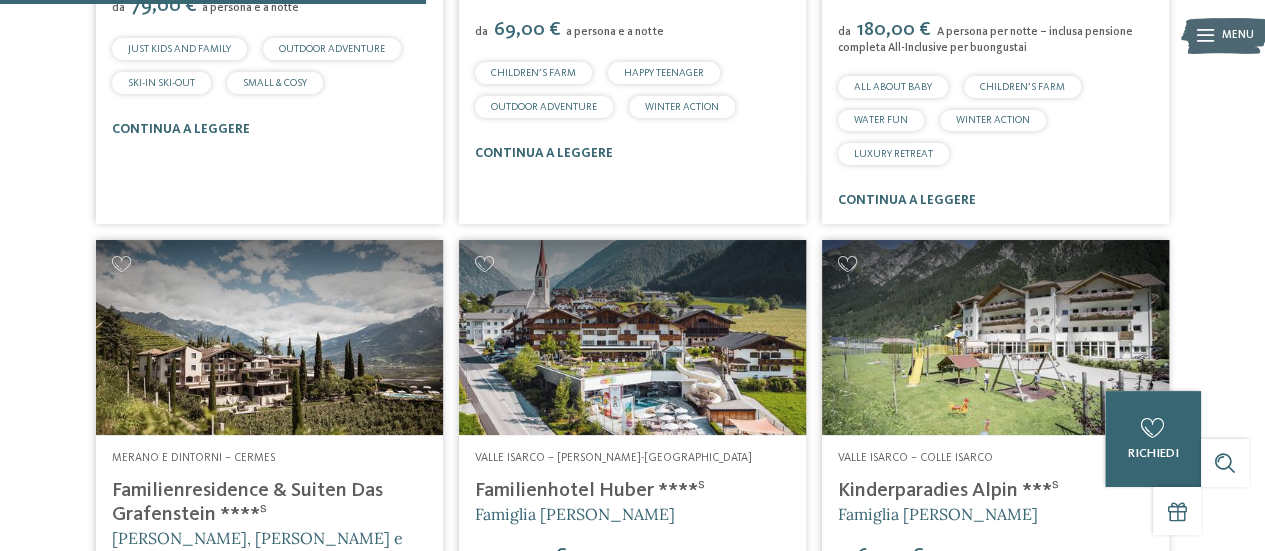 click at bounding box center (632, 337) 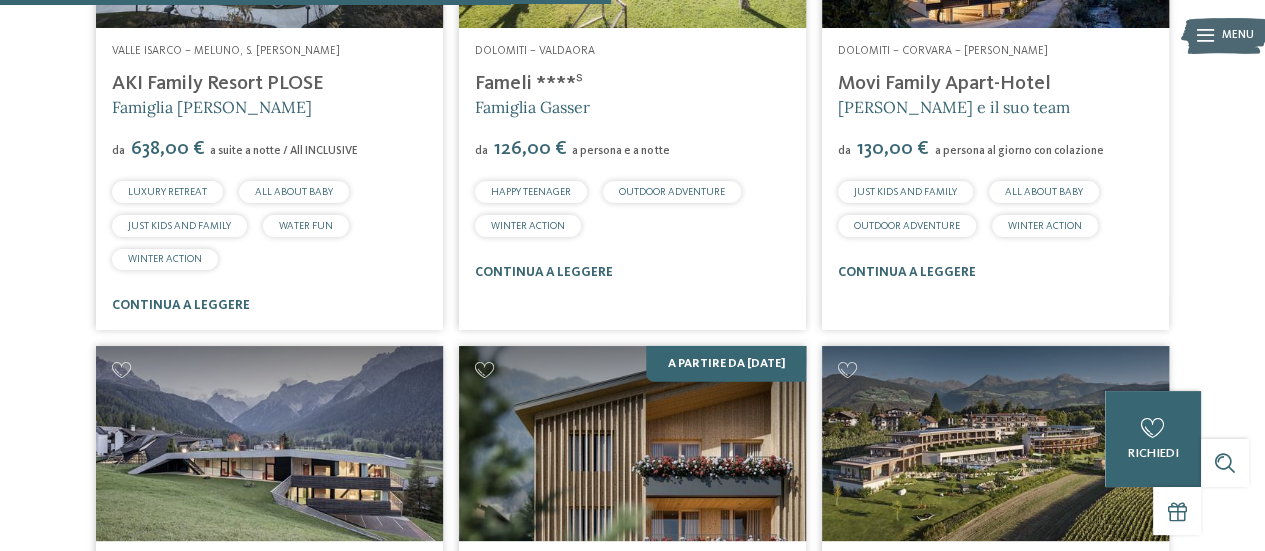 scroll, scrollTop: 2873, scrollLeft: 0, axis: vertical 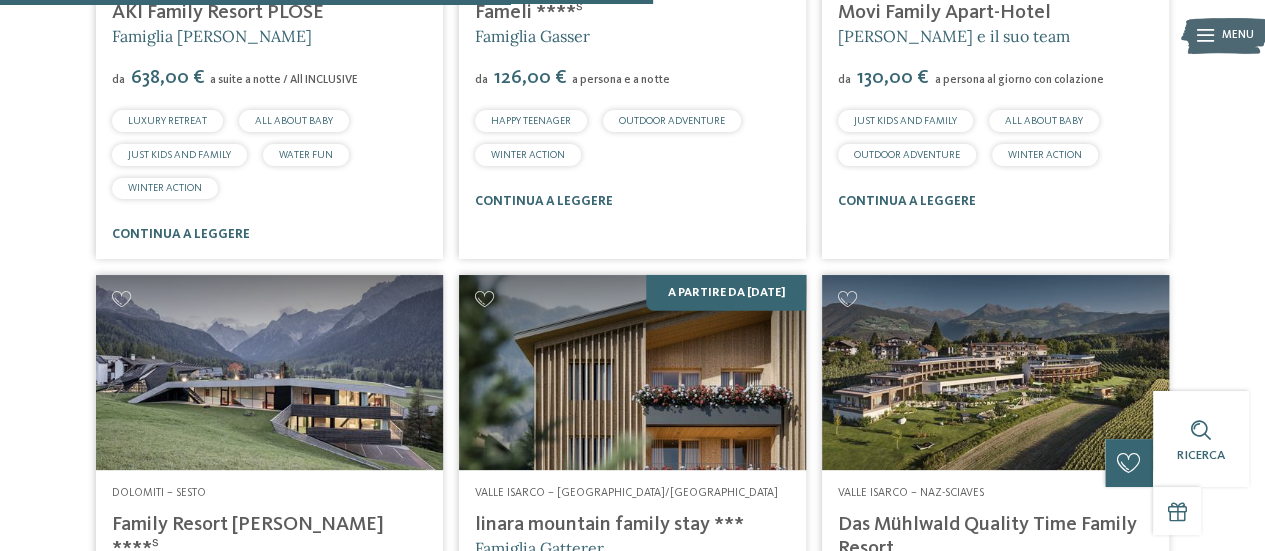 click at bounding box center (995, 372) 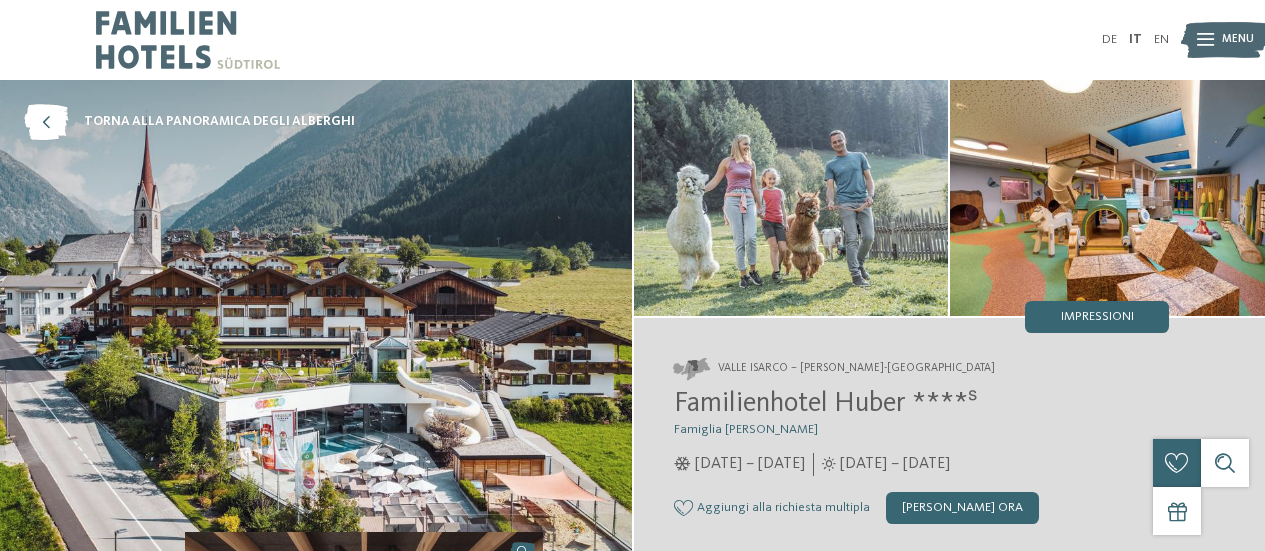scroll, scrollTop: 0, scrollLeft: 0, axis: both 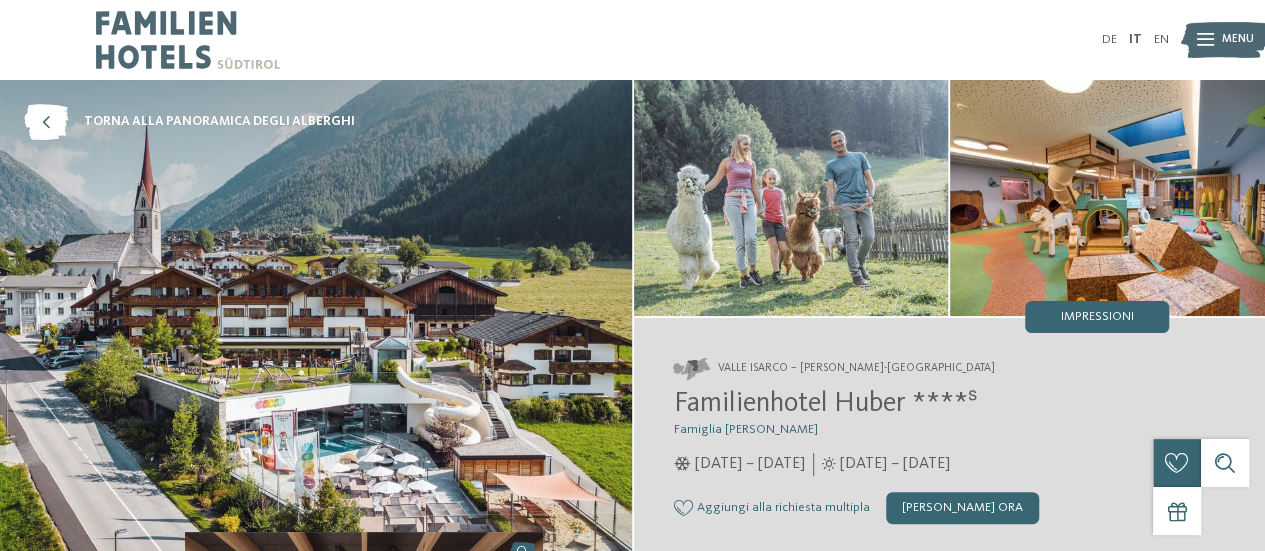 click at bounding box center [316, 322] 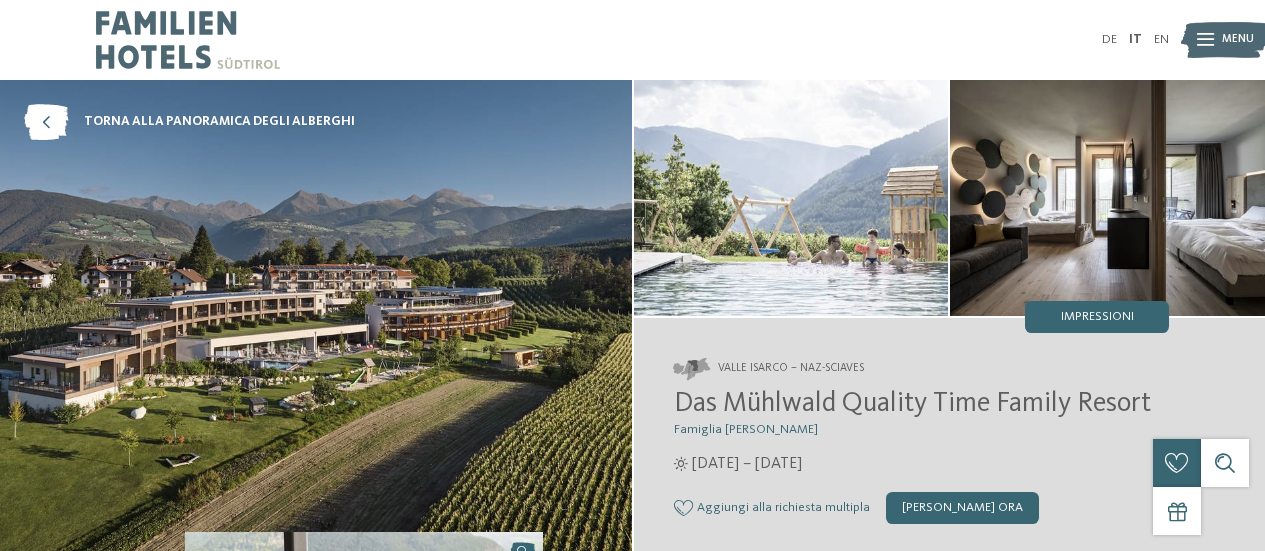 scroll, scrollTop: 0, scrollLeft: 0, axis: both 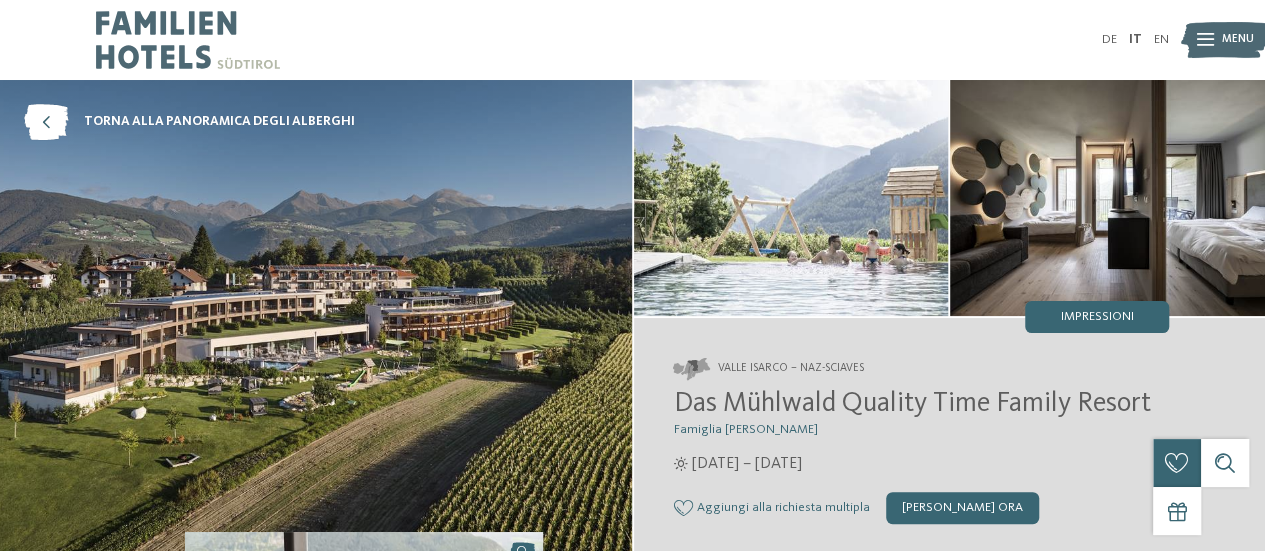 click at bounding box center [791, 198] 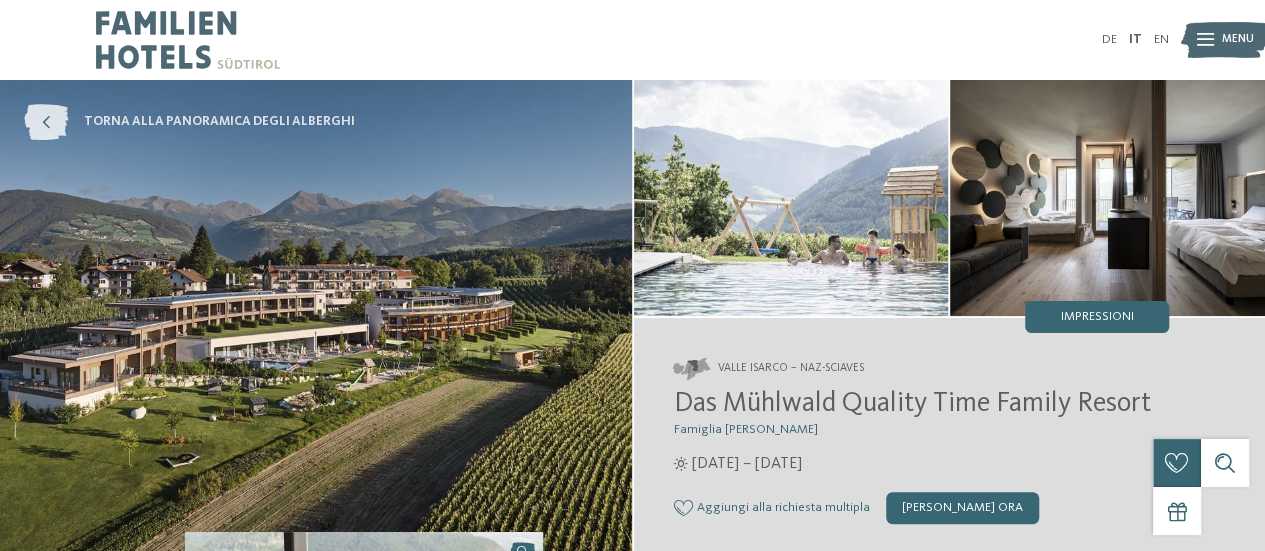 click at bounding box center (46, 122) 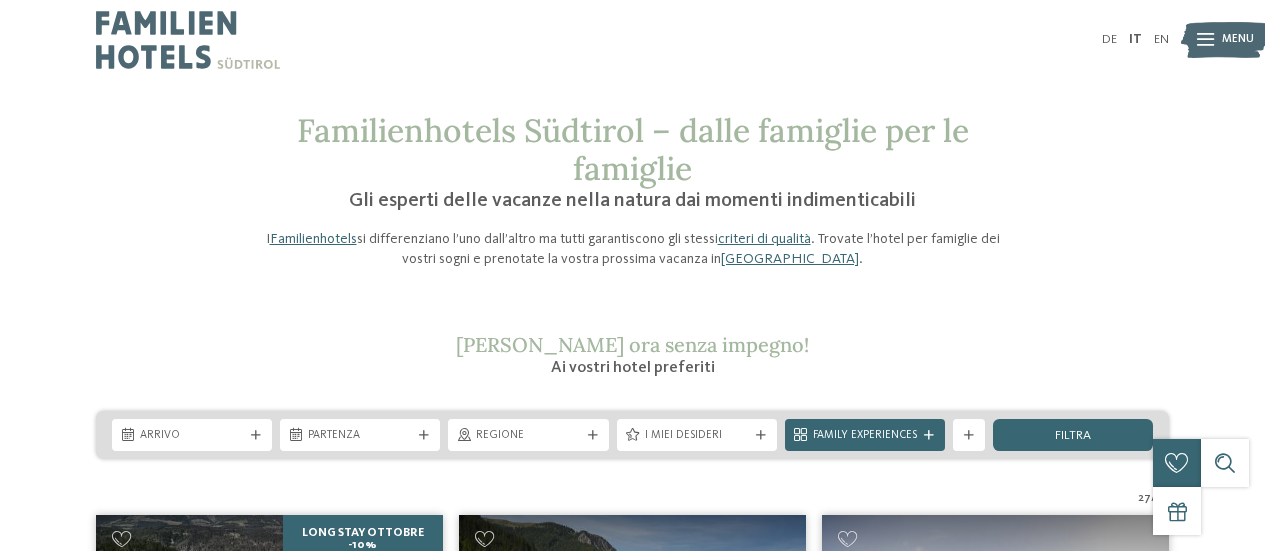 scroll, scrollTop: 0, scrollLeft: 0, axis: both 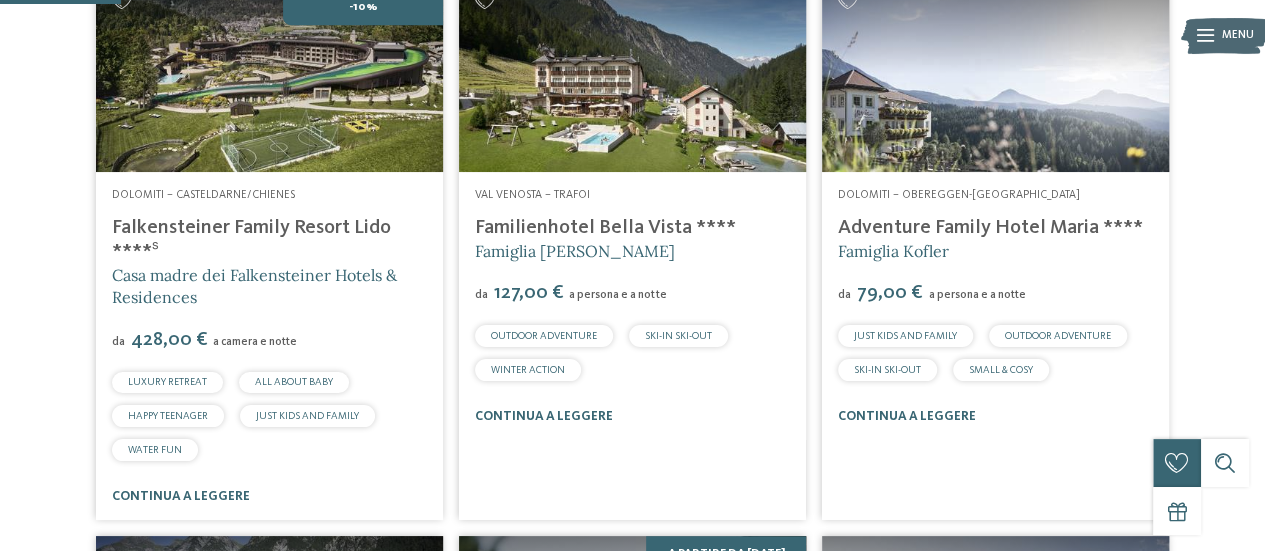 click at bounding box center [269, 74] 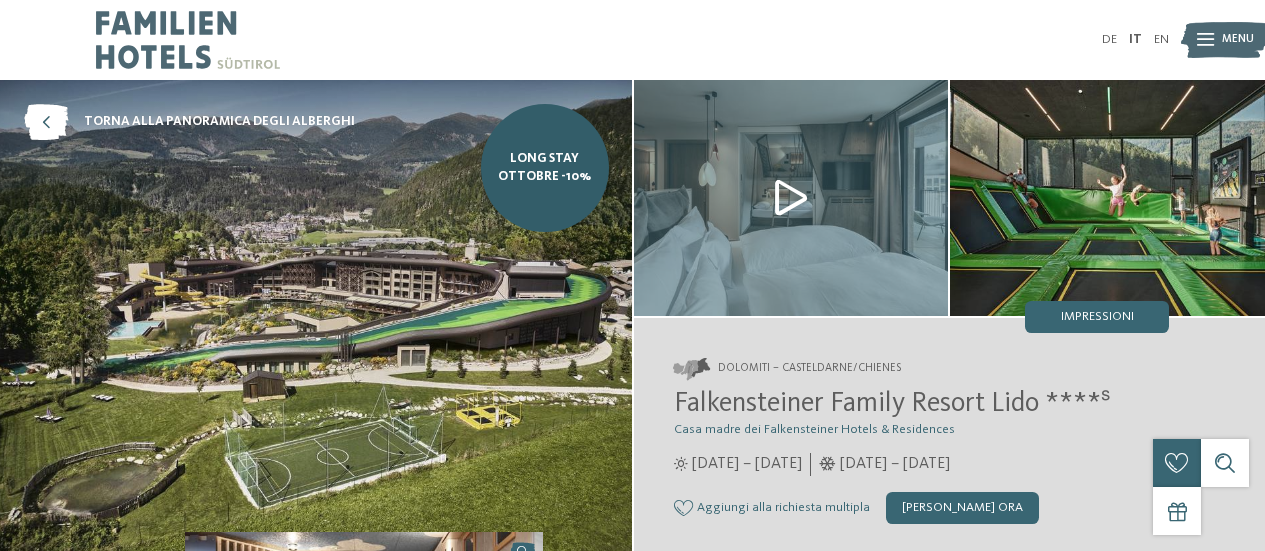 scroll, scrollTop: 0, scrollLeft: 0, axis: both 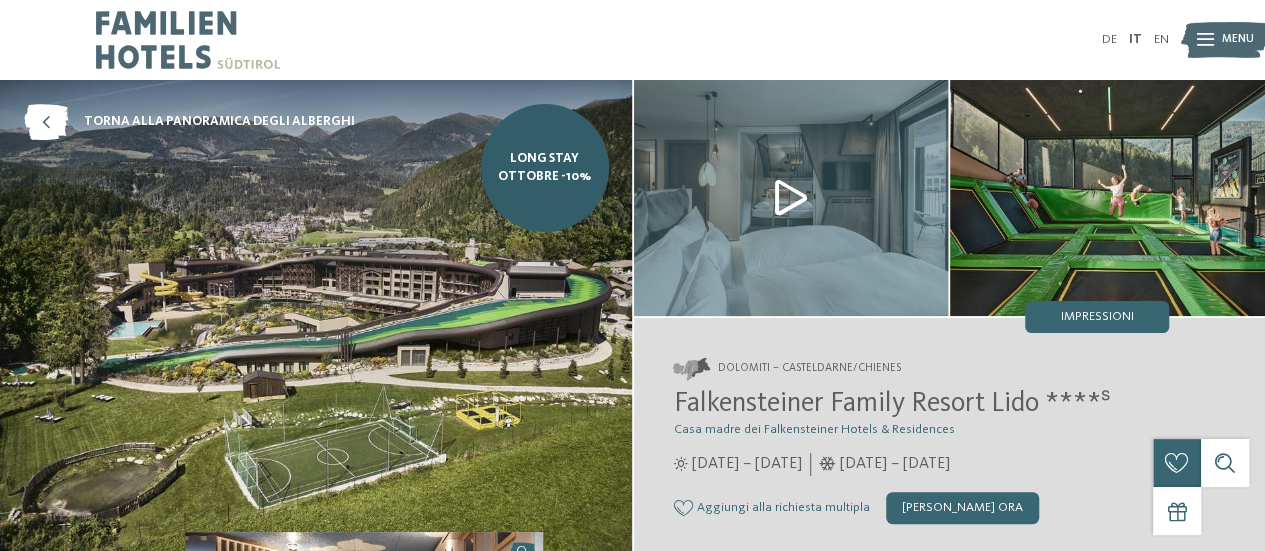 click at bounding box center [791, 198] 